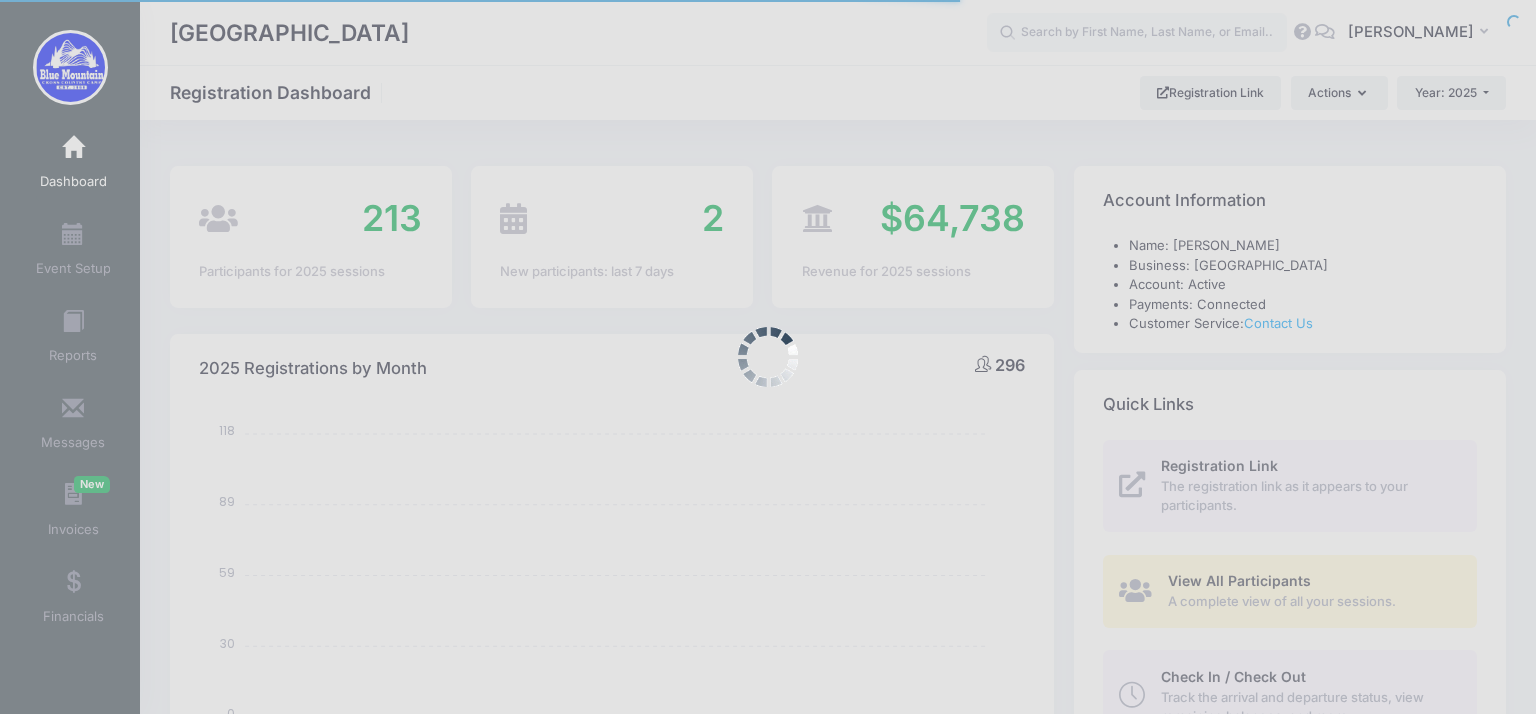 select 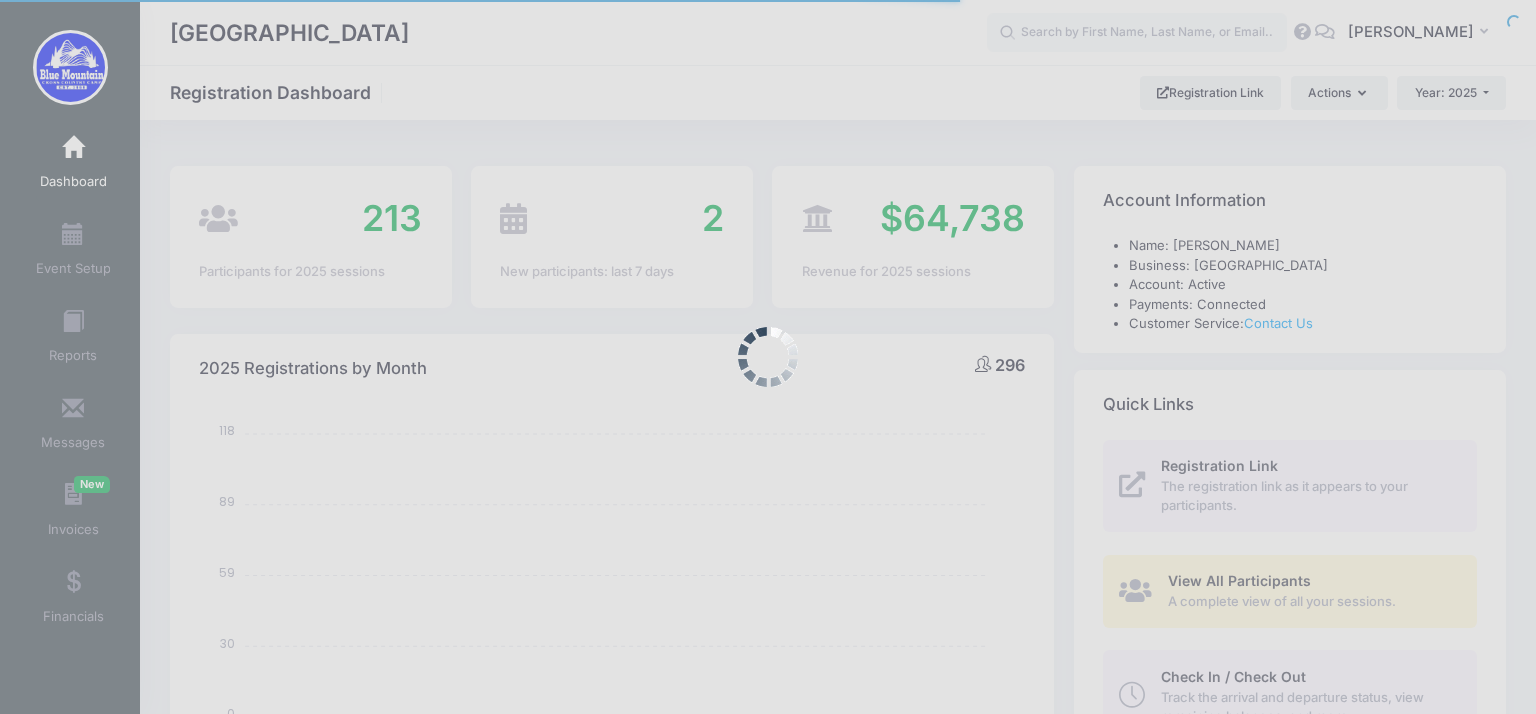 scroll, scrollTop: 0, scrollLeft: 0, axis: both 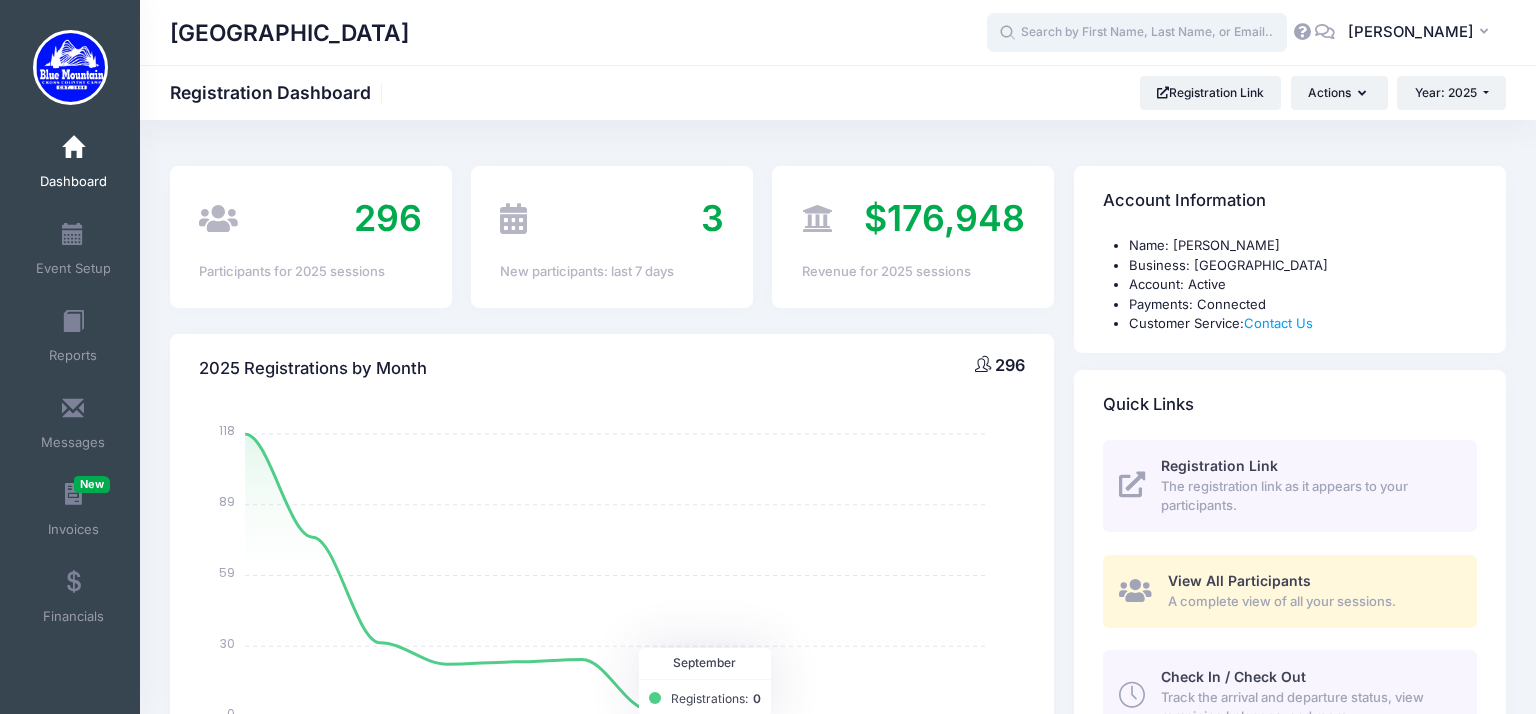 click at bounding box center (1137, 33) 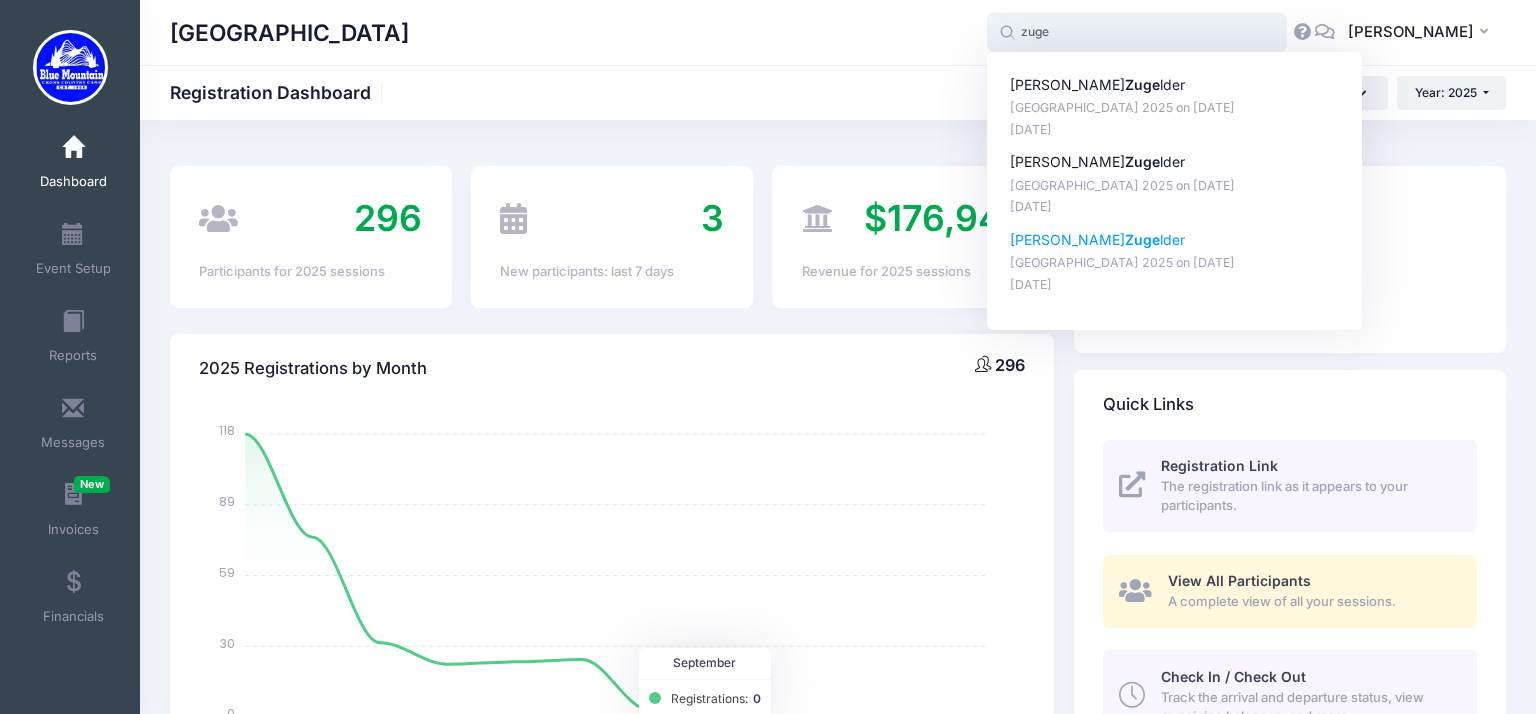 click on "Zuge" at bounding box center [1142, 239] 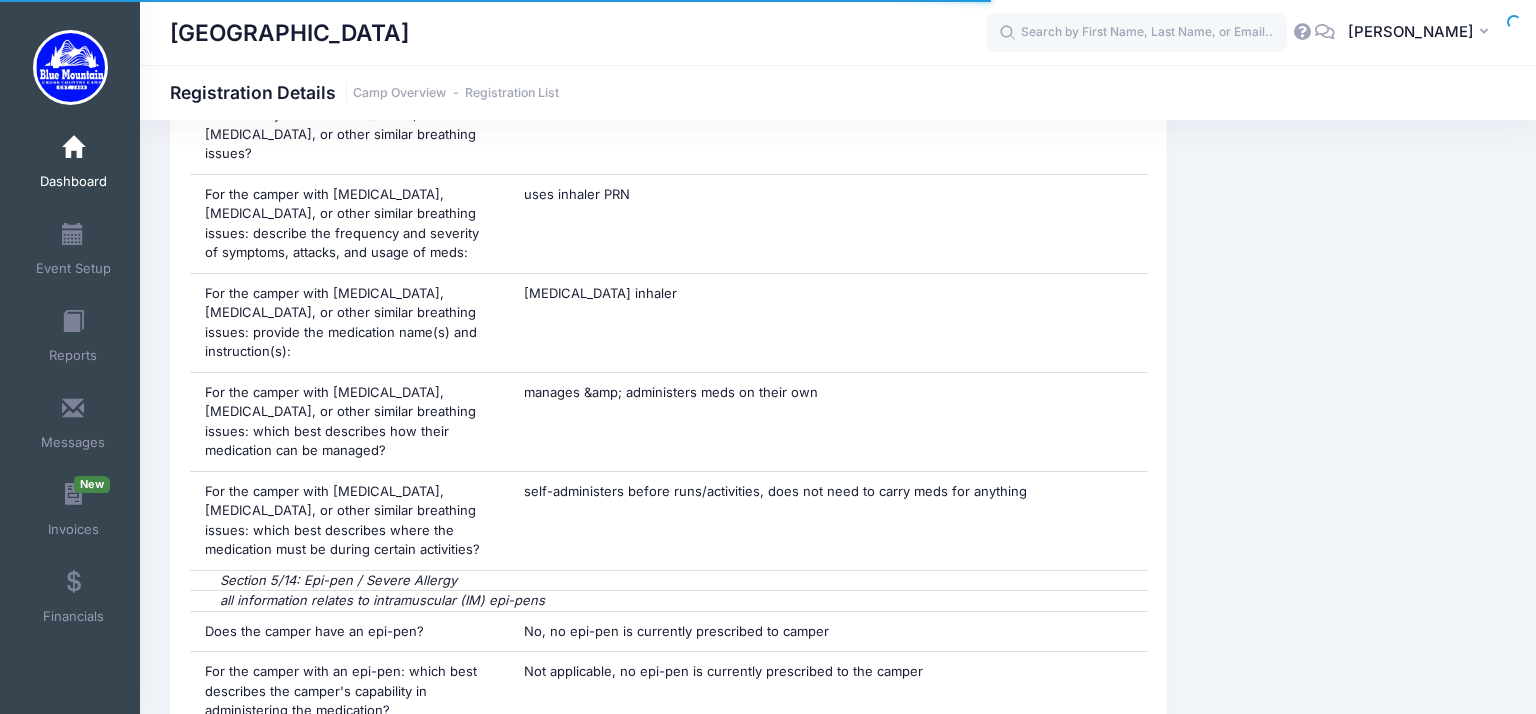 scroll, scrollTop: 0, scrollLeft: 0, axis: both 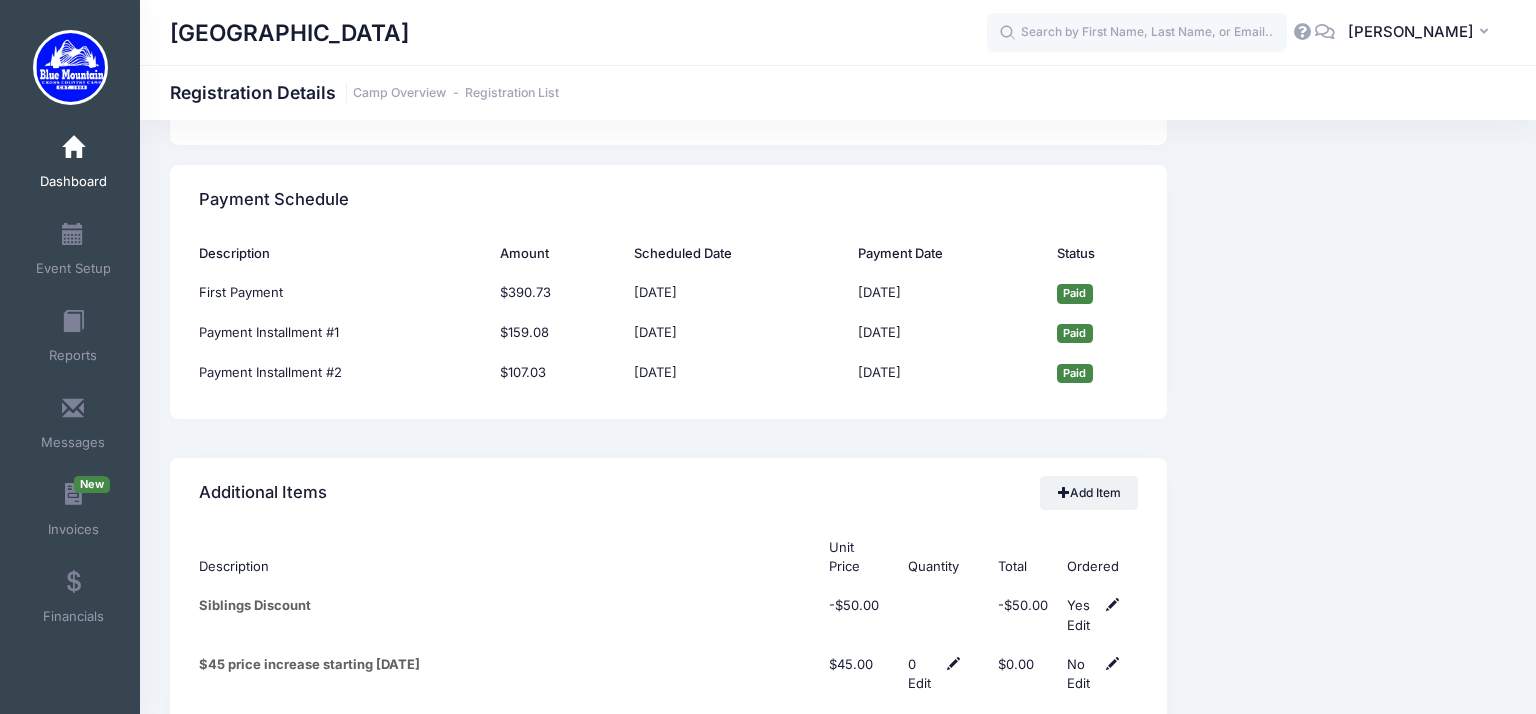click at bounding box center [1112, 780] 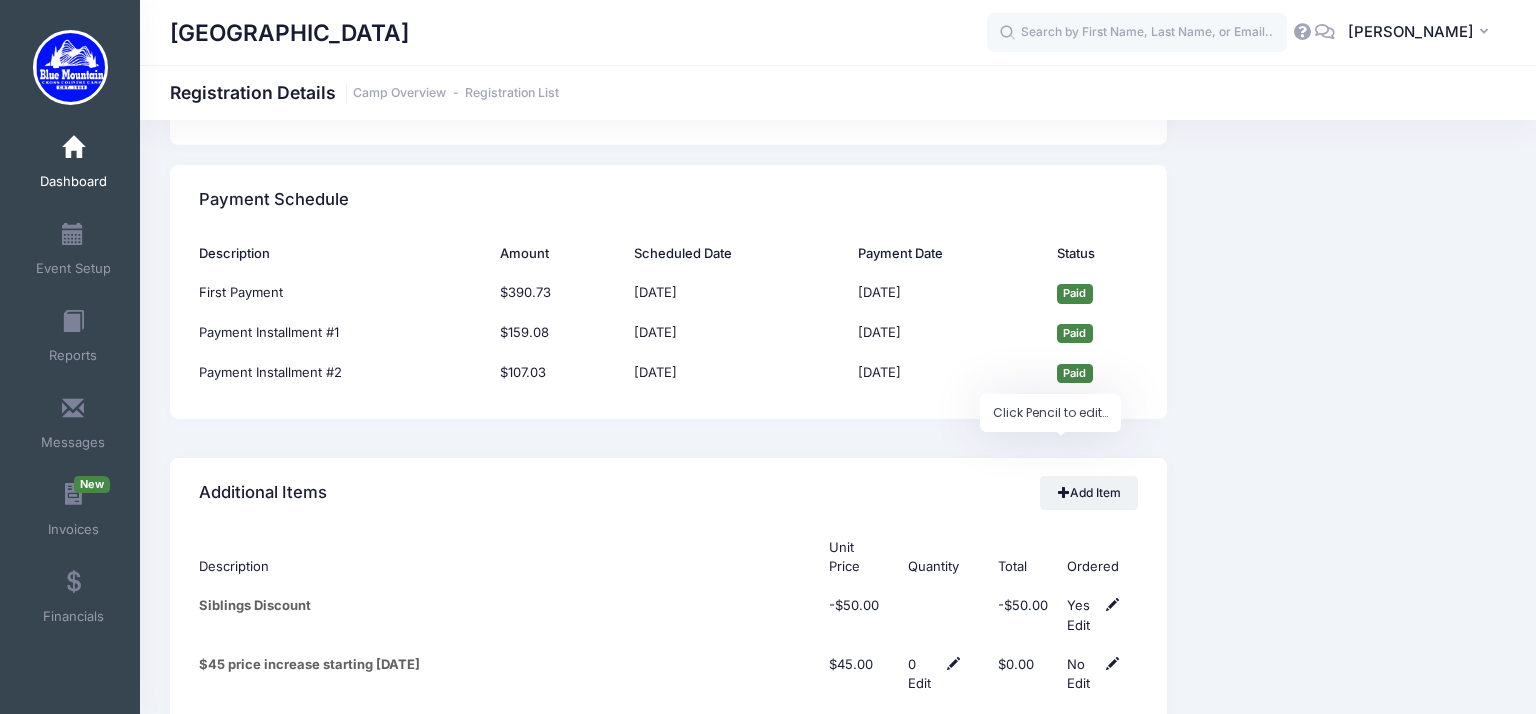 click on "No Yes" at bounding box center [1089, 782] 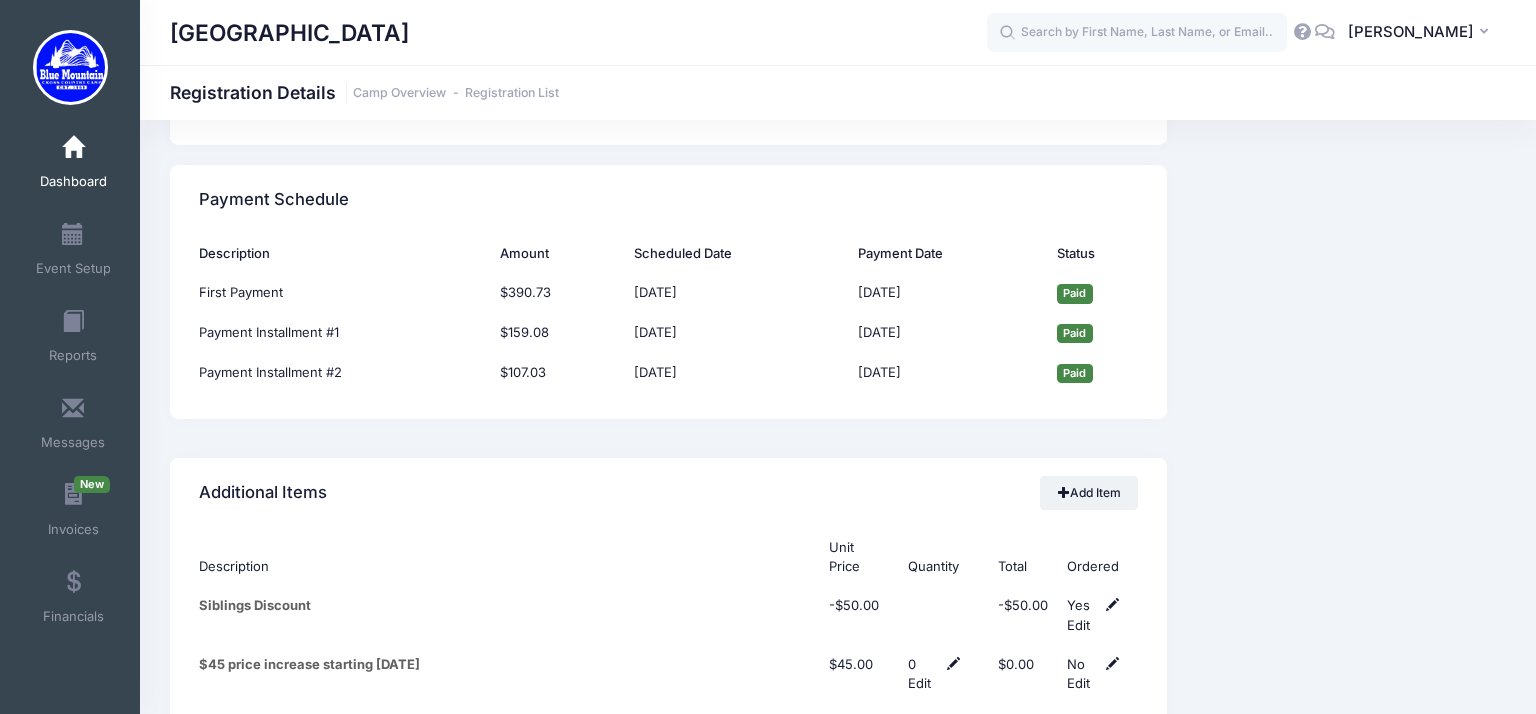 click on "Event Information
Event
Blue Mountain Cross Country Camp
Session
Blue Mountain Cross Country Camp 2025
From
Aug 17th
To
Aug 23rd" at bounding box center (1346, -2908) 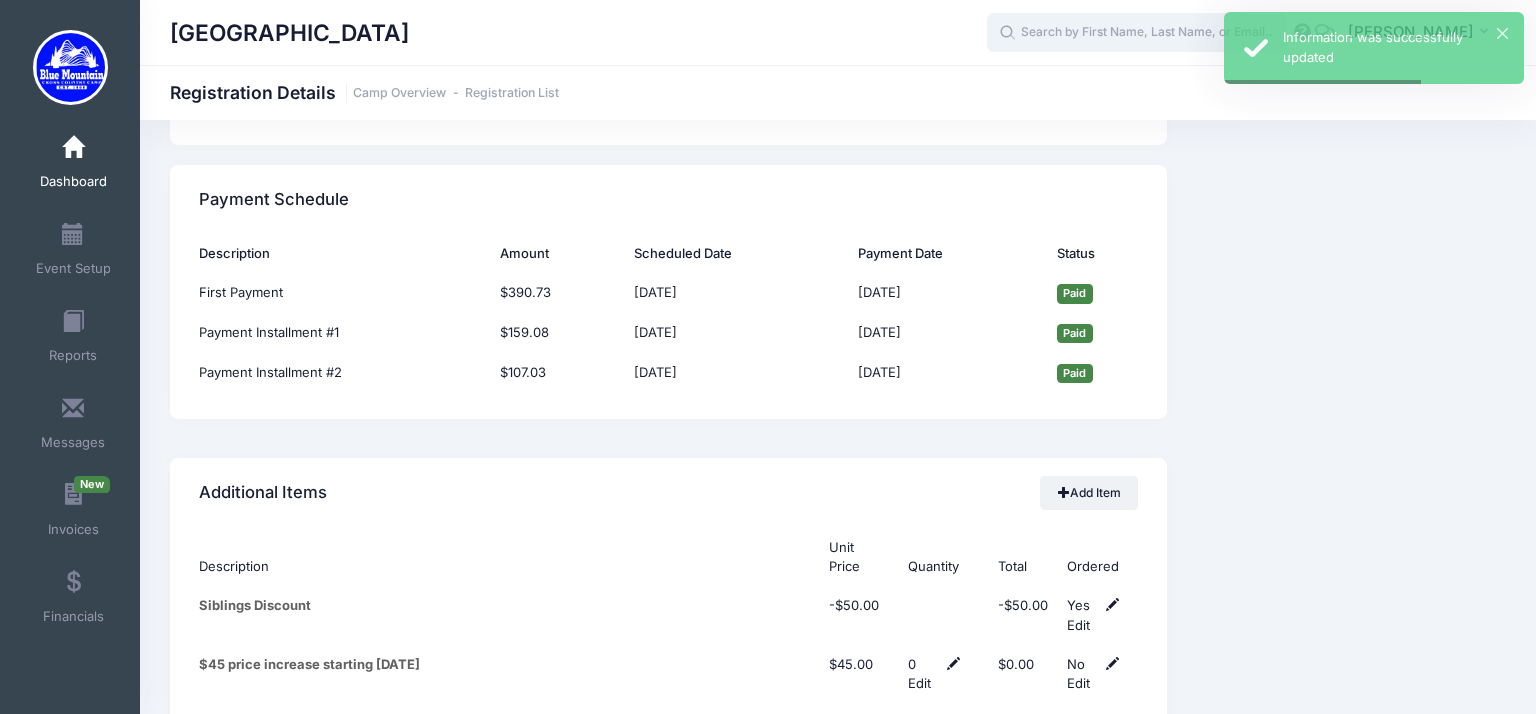 click at bounding box center (1137, 33) 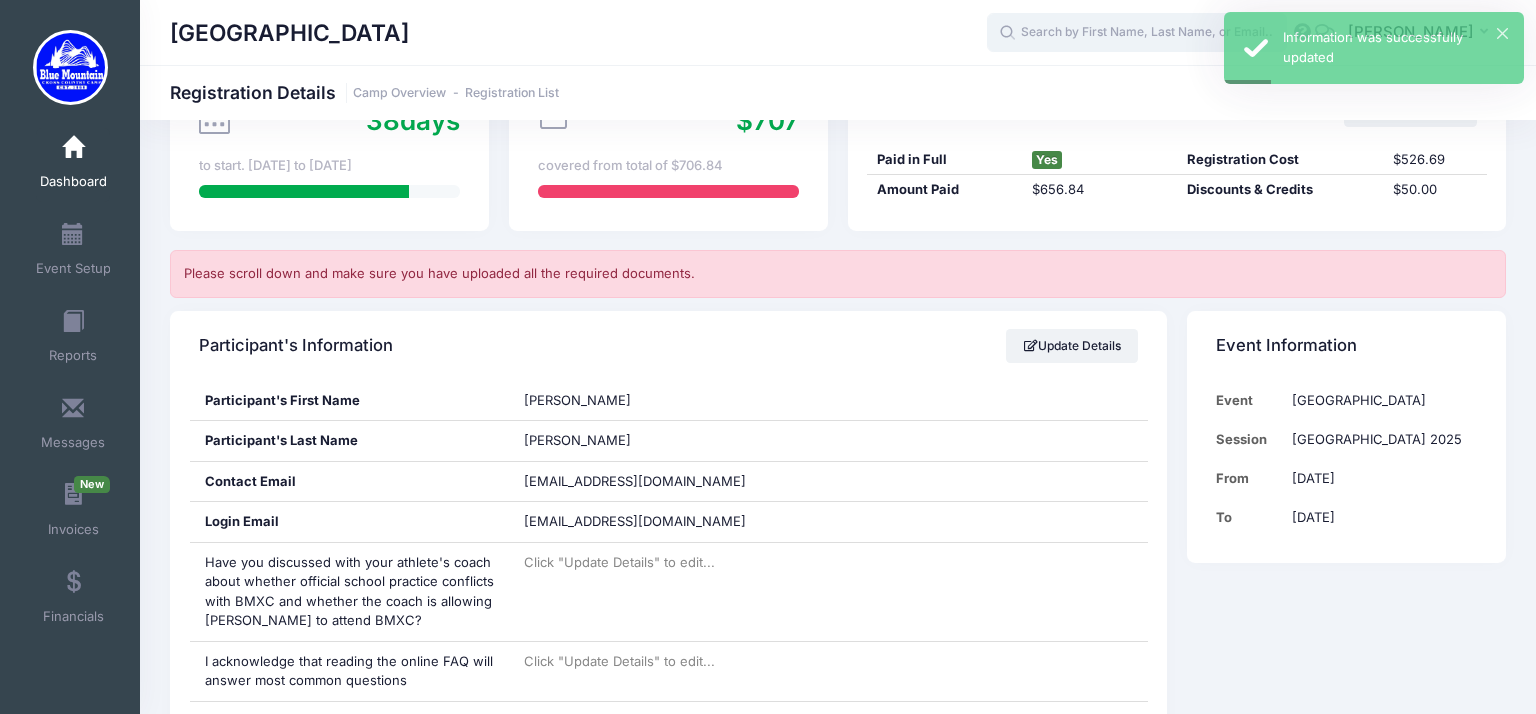 scroll, scrollTop: 0, scrollLeft: 0, axis: both 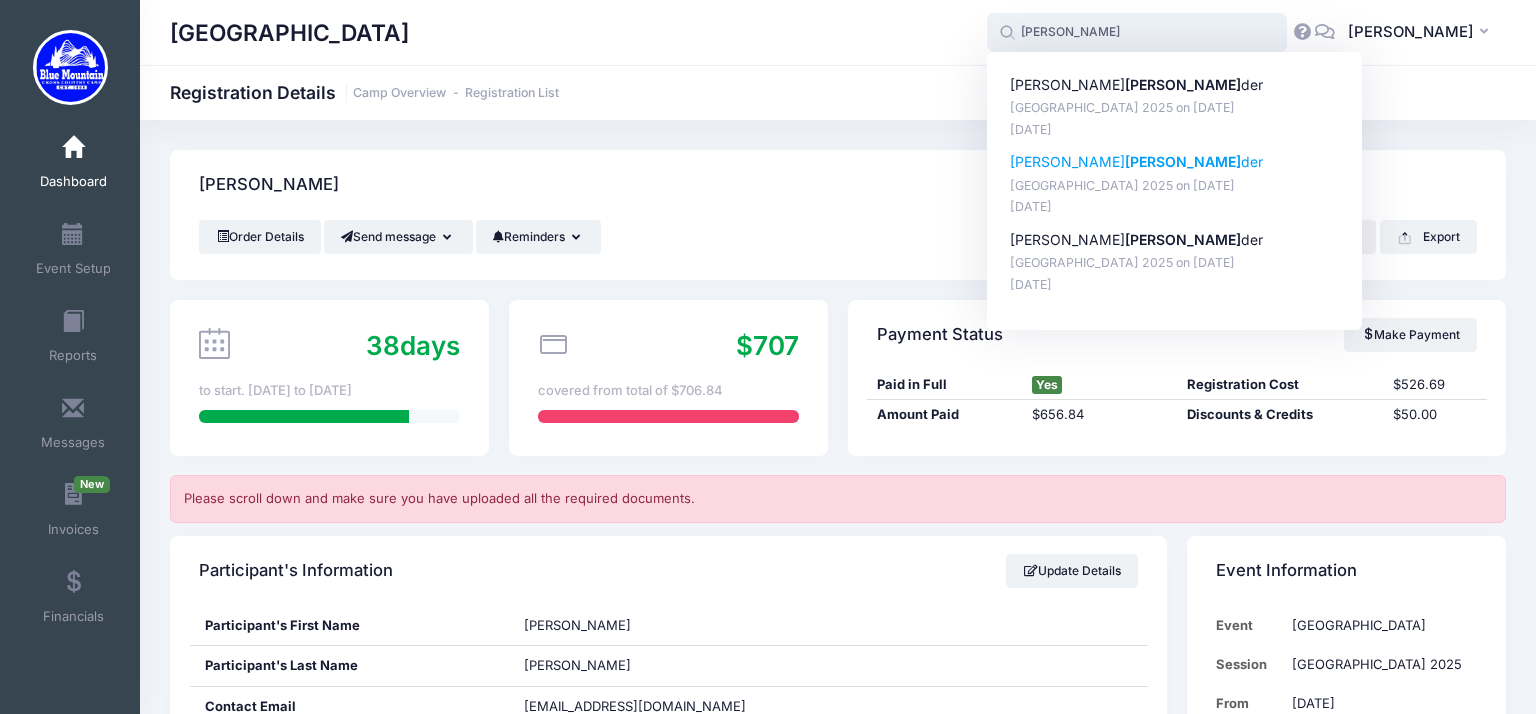 click on "Meghan  Zugel der" at bounding box center (1175, 162) 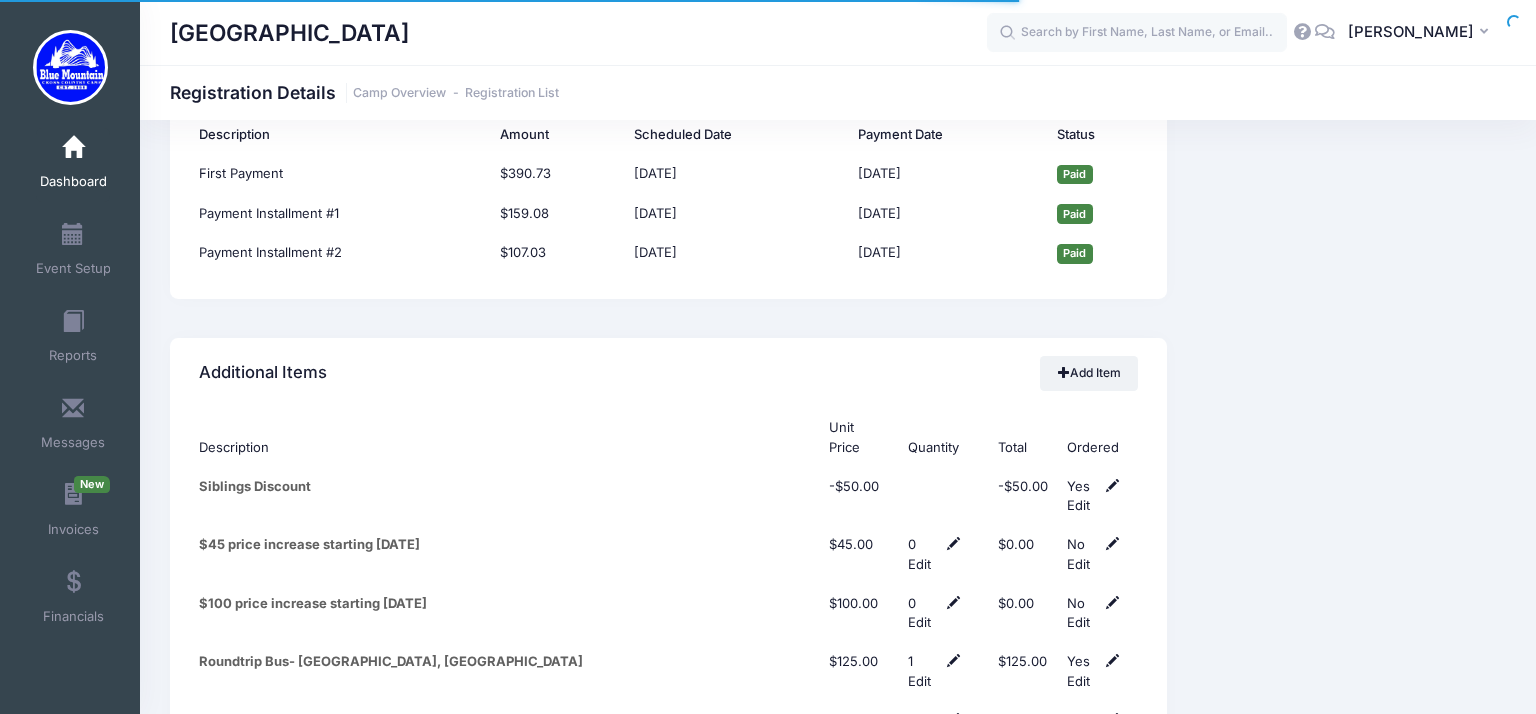 scroll, scrollTop: 9399, scrollLeft: 0, axis: vertical 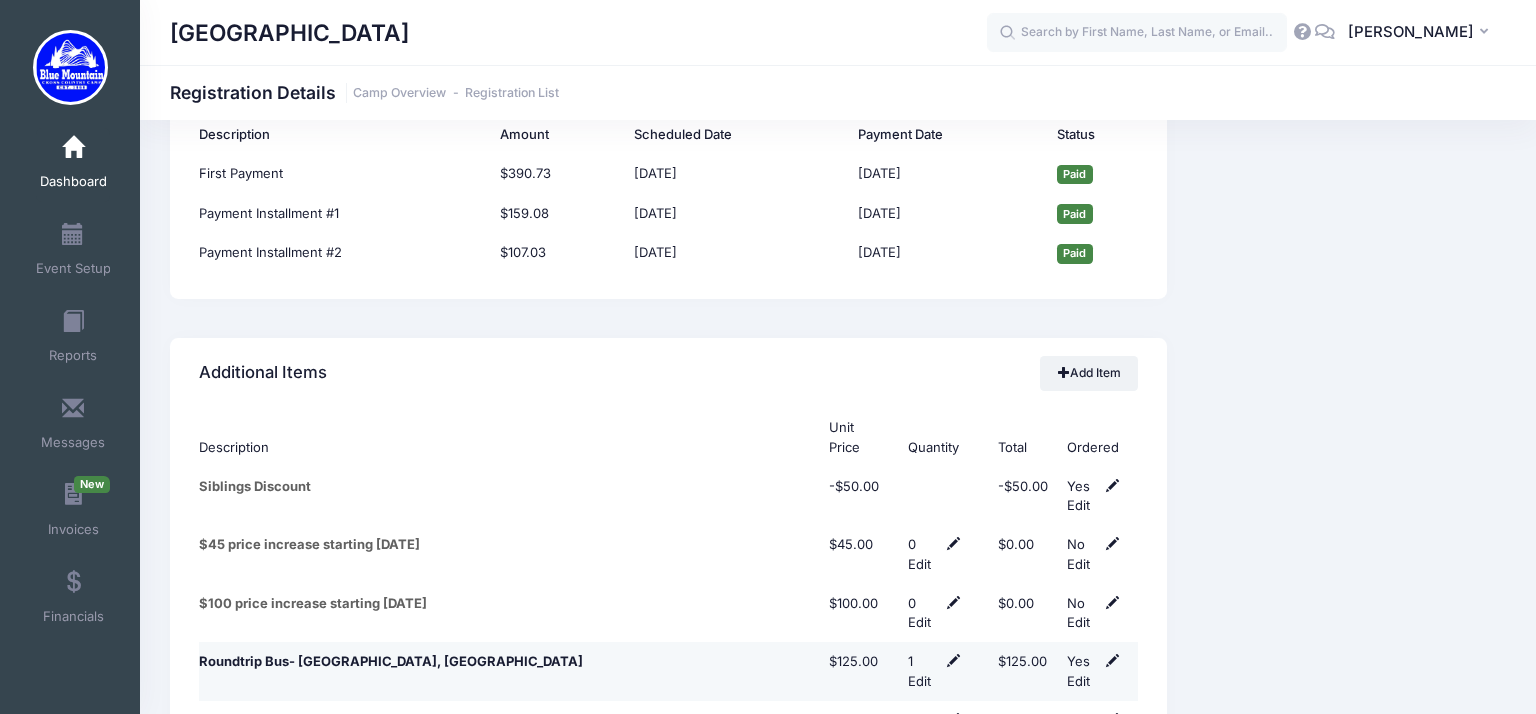 click at bounding box center (1112, 660) 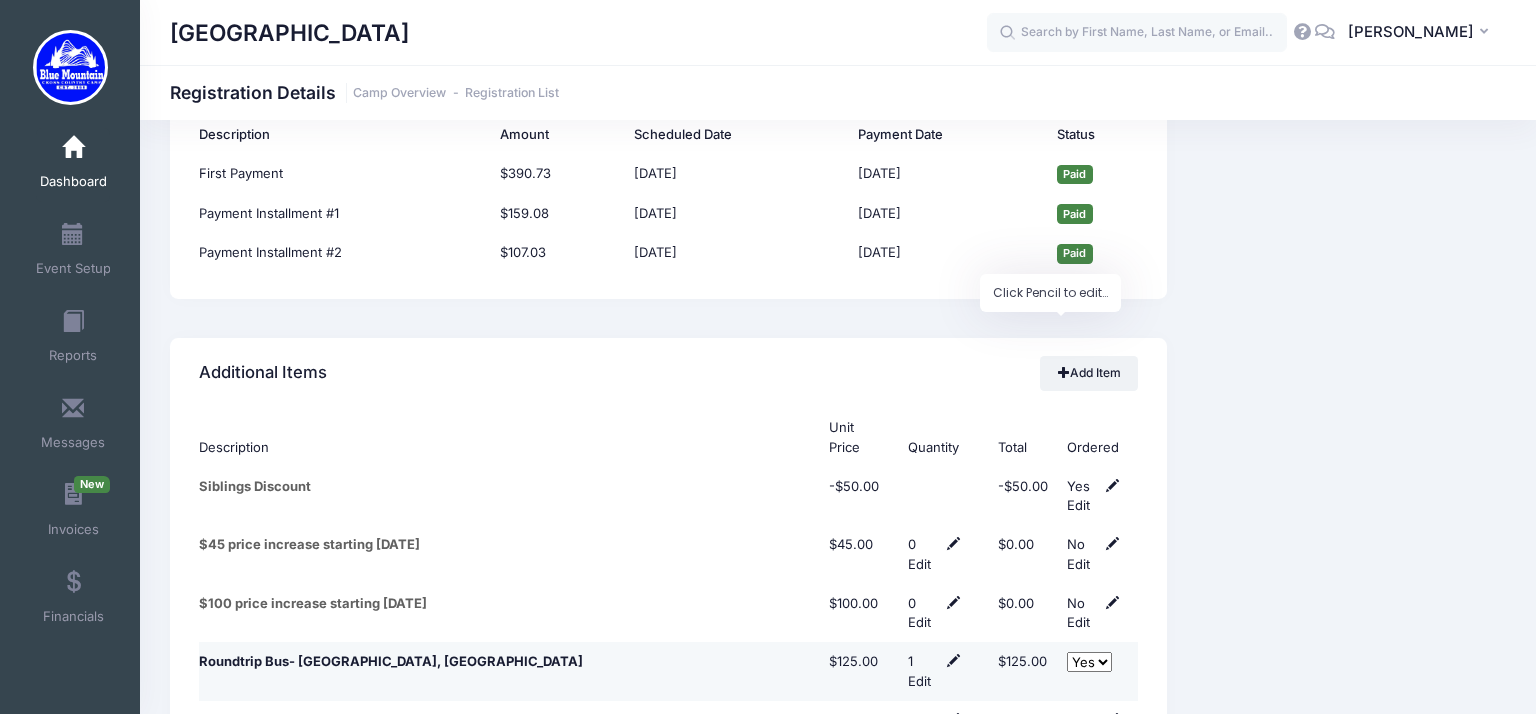 click on "No Yes" at bounding box center (1089, 662) 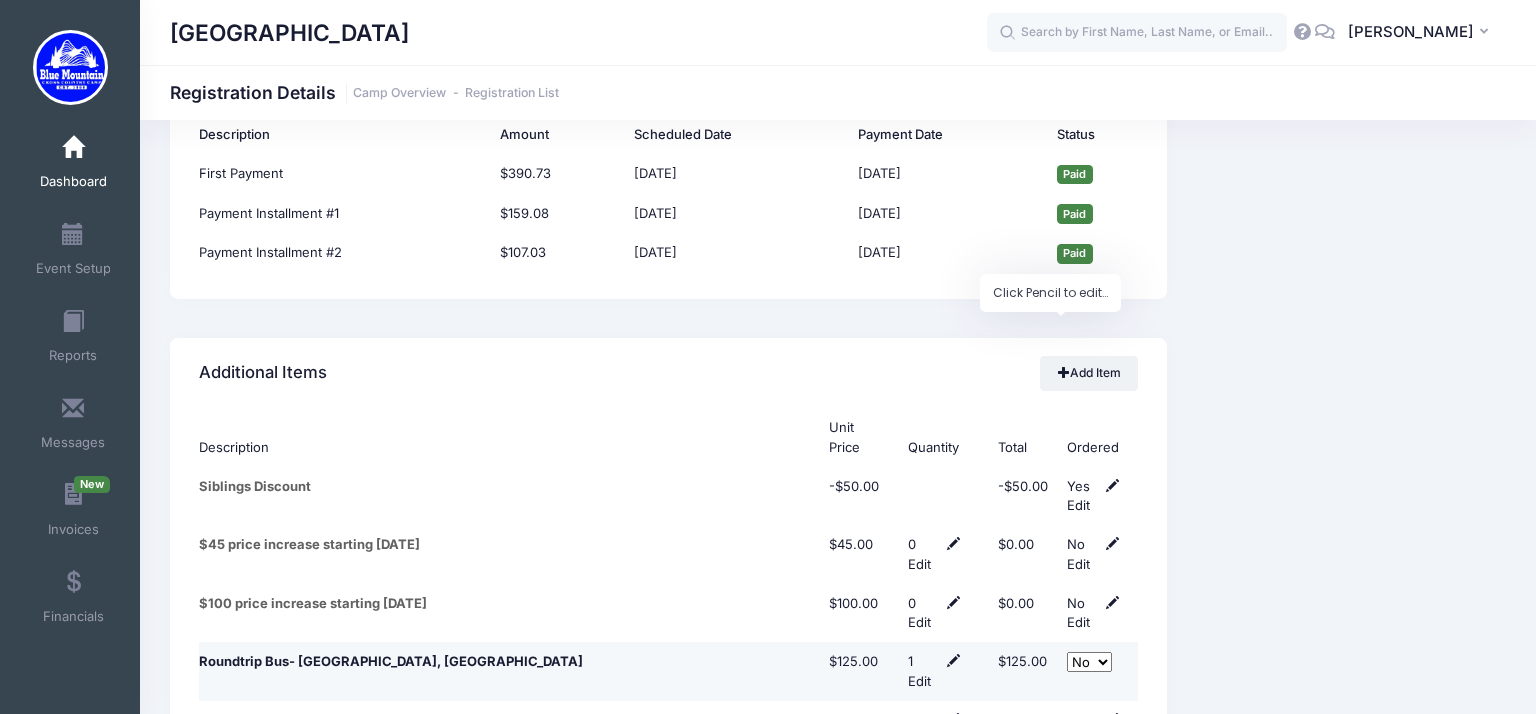 click on "No Yes" at bounding box center [1089, 662] 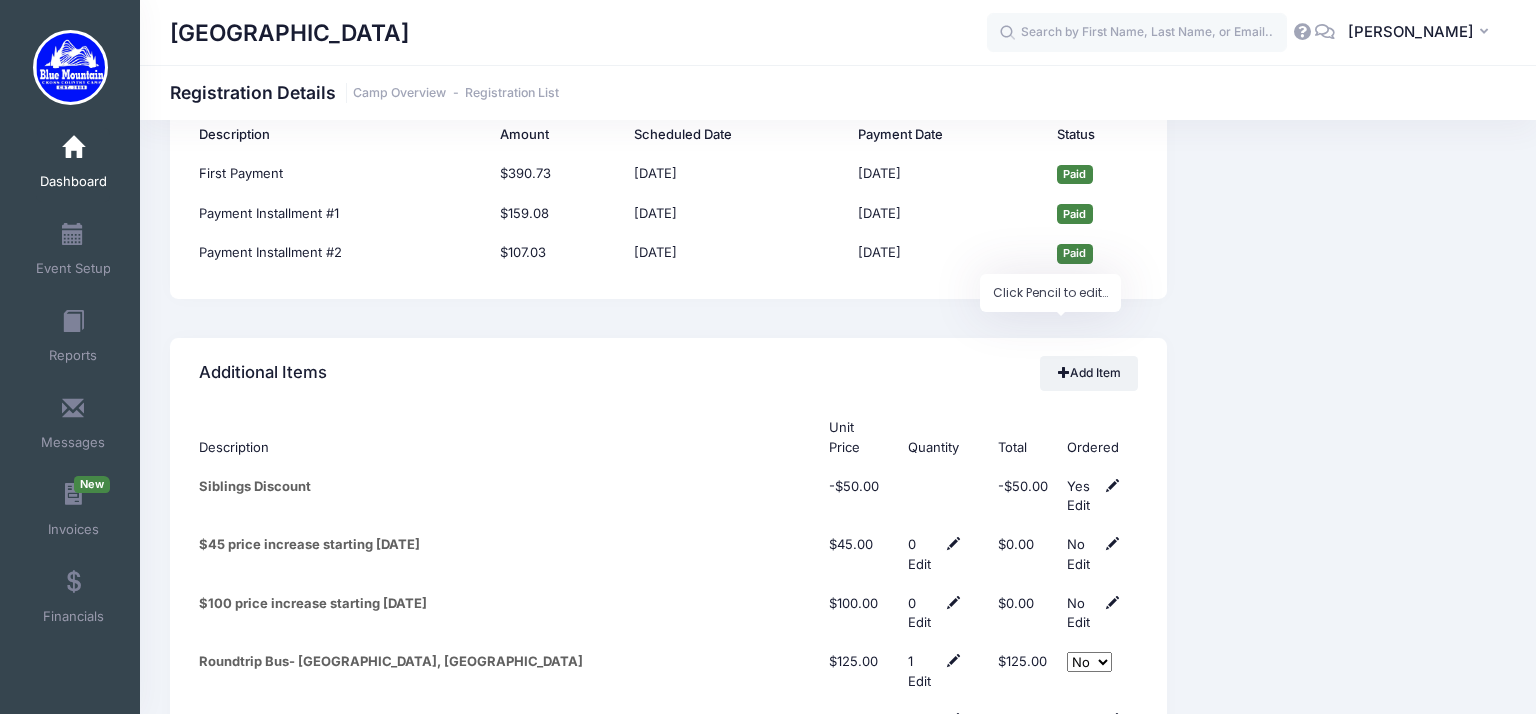 click on "Event Information
Event
Blue Mountain Cross Country Camp
Session
Blue Mountain Cross Country Camp 2025
From
Aug 17th
To
Aug 23rd" at bounding box center [1346, -3038] 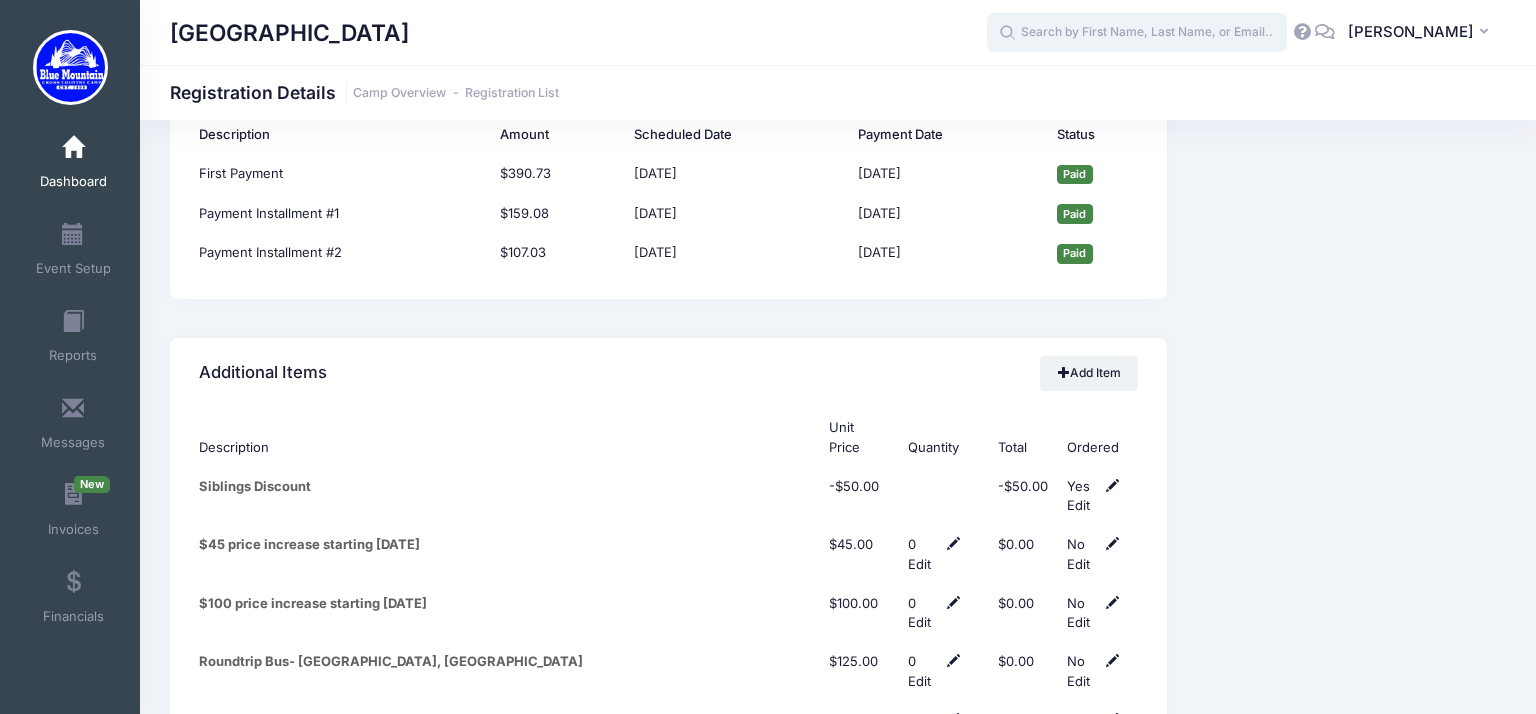 click at bounding box center [1137, 33] 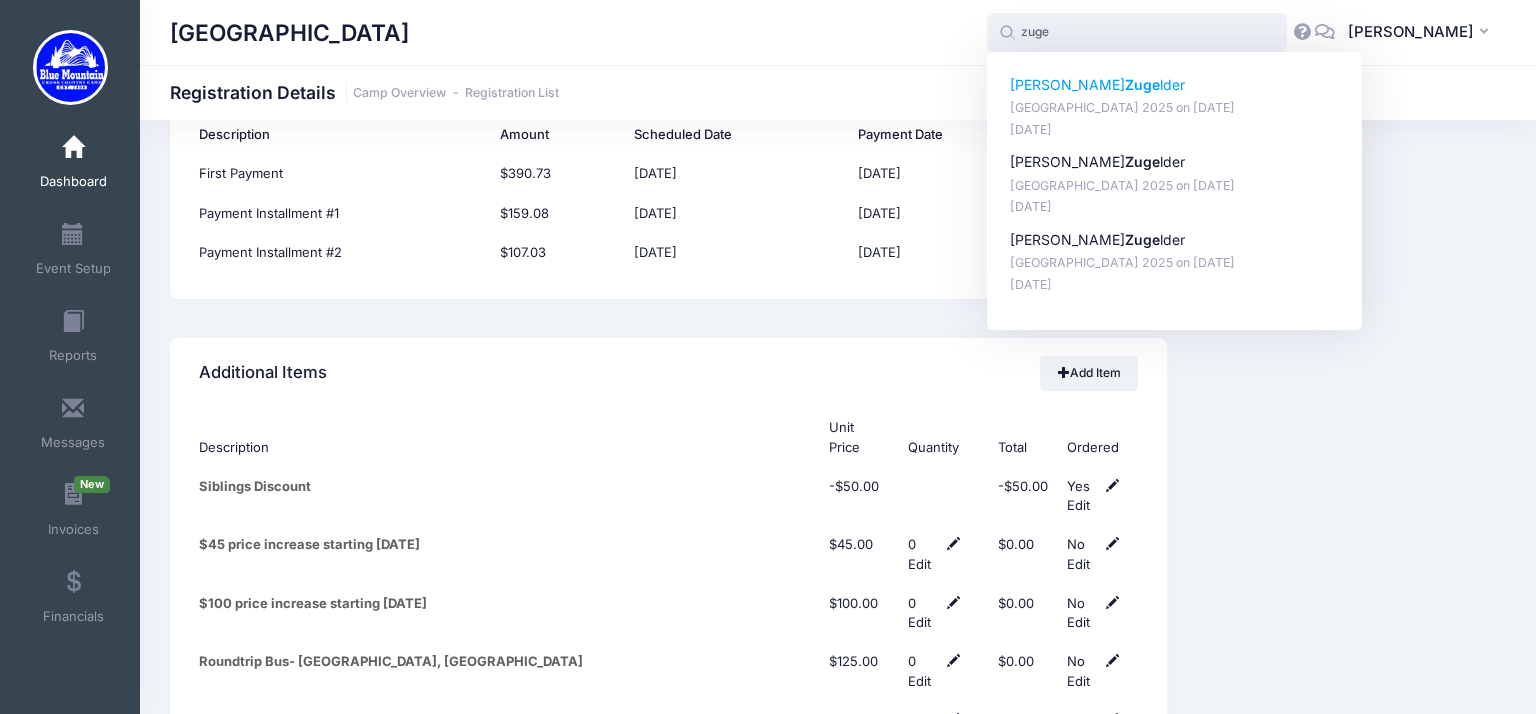 click on "Jimmy  Zuge lder" at bounding box center [1175, 85] 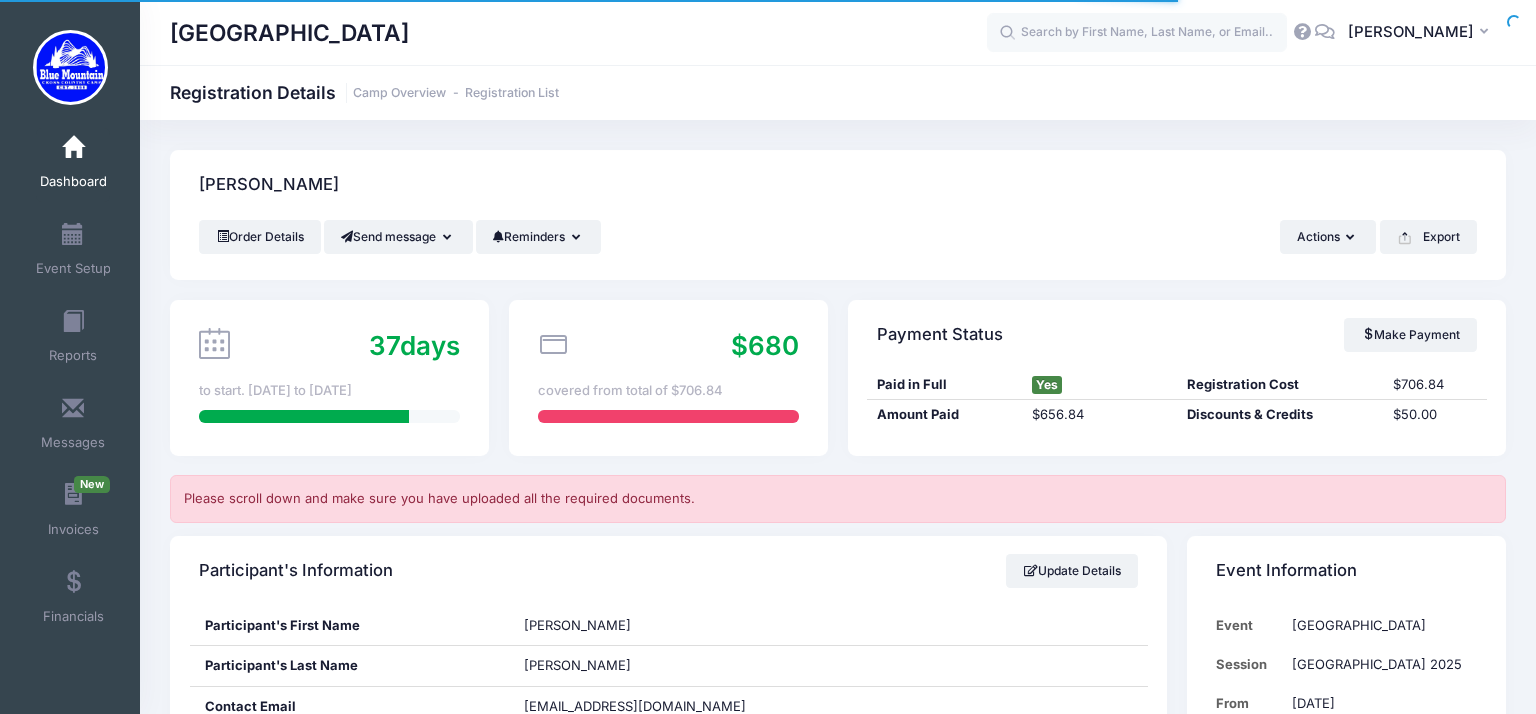 scroll, scrollTop: 5405, scrollLeft: 0, axis: vertical 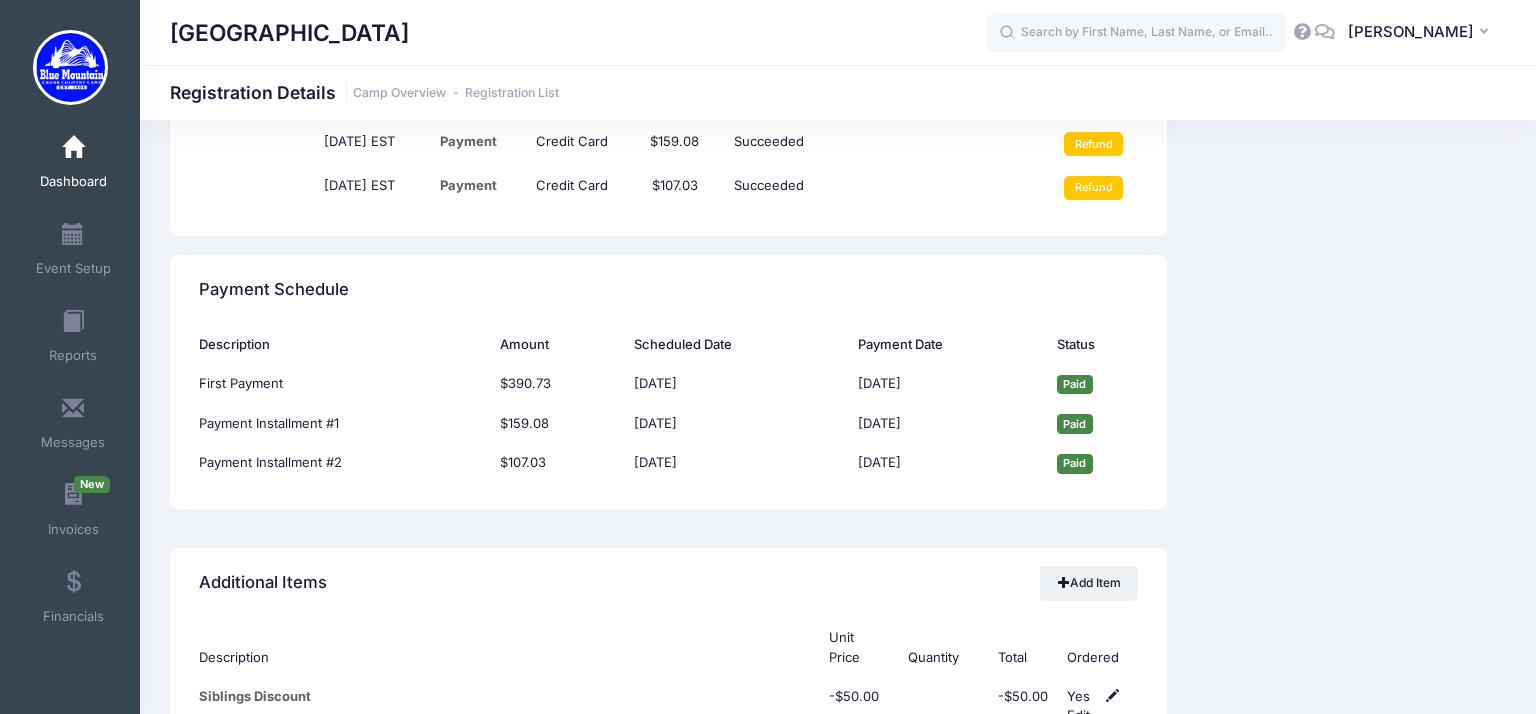 click at bounding box center [1112, 870] 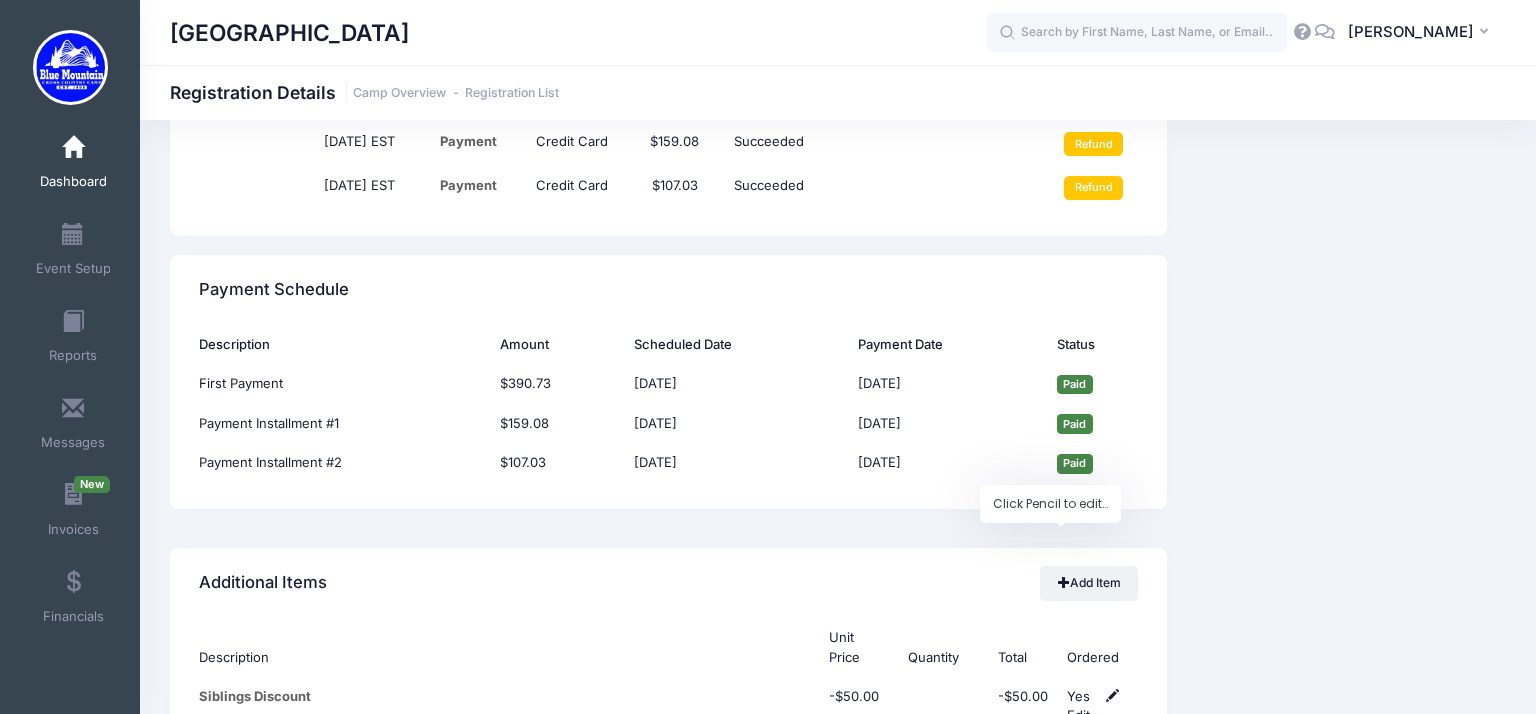 click on "No Yes" at bounding box center [1089, 872] 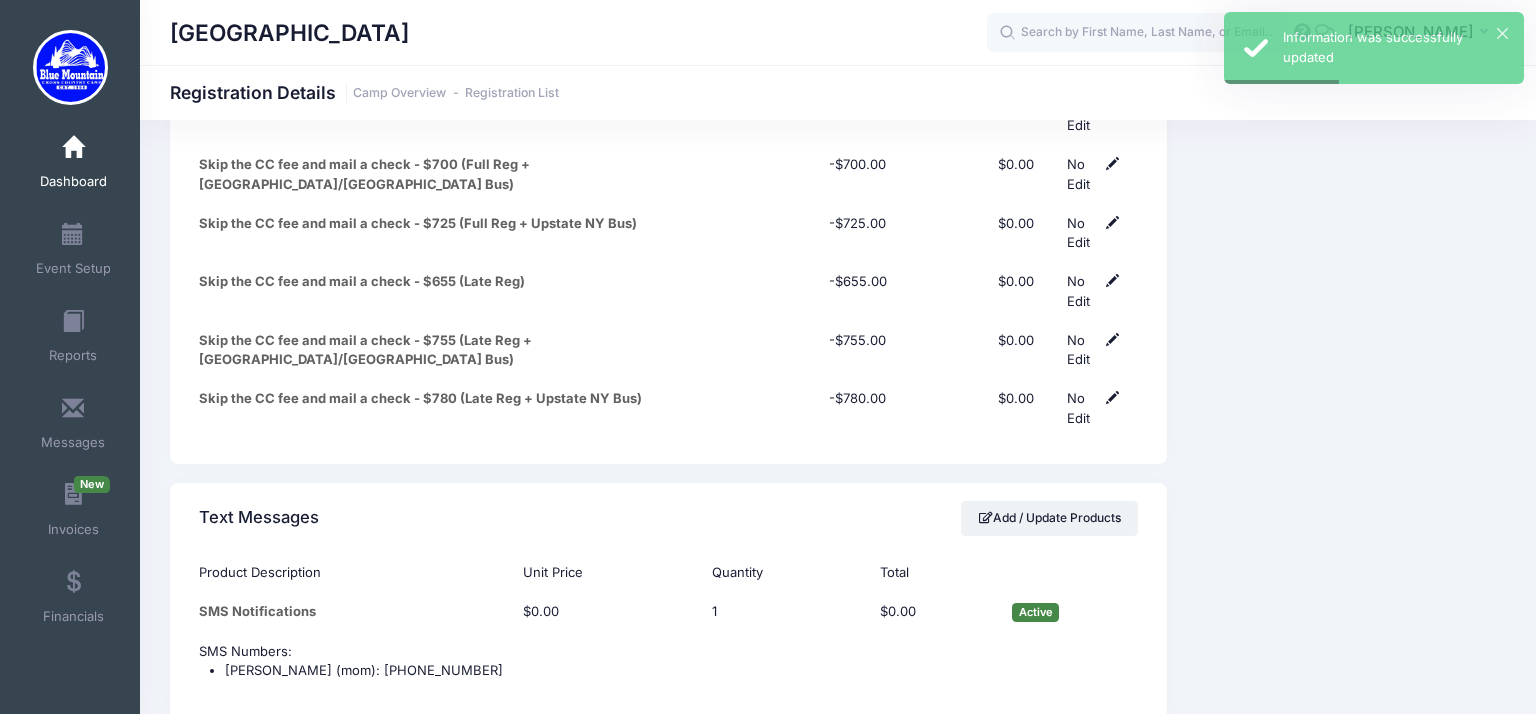 scroll, scrollTop: 10848, scrollLeft: 0, axis: vertical 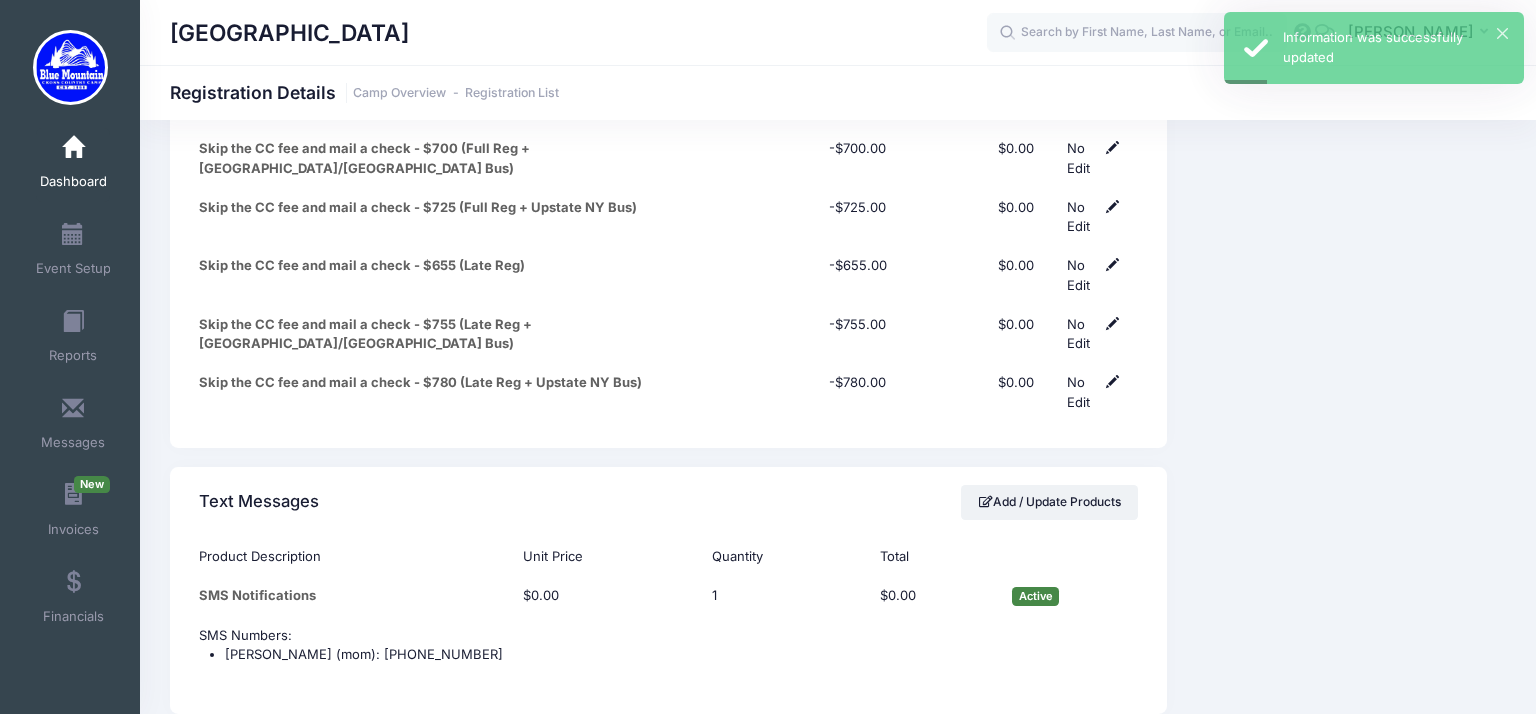 click at bounding box center [324, 1013] 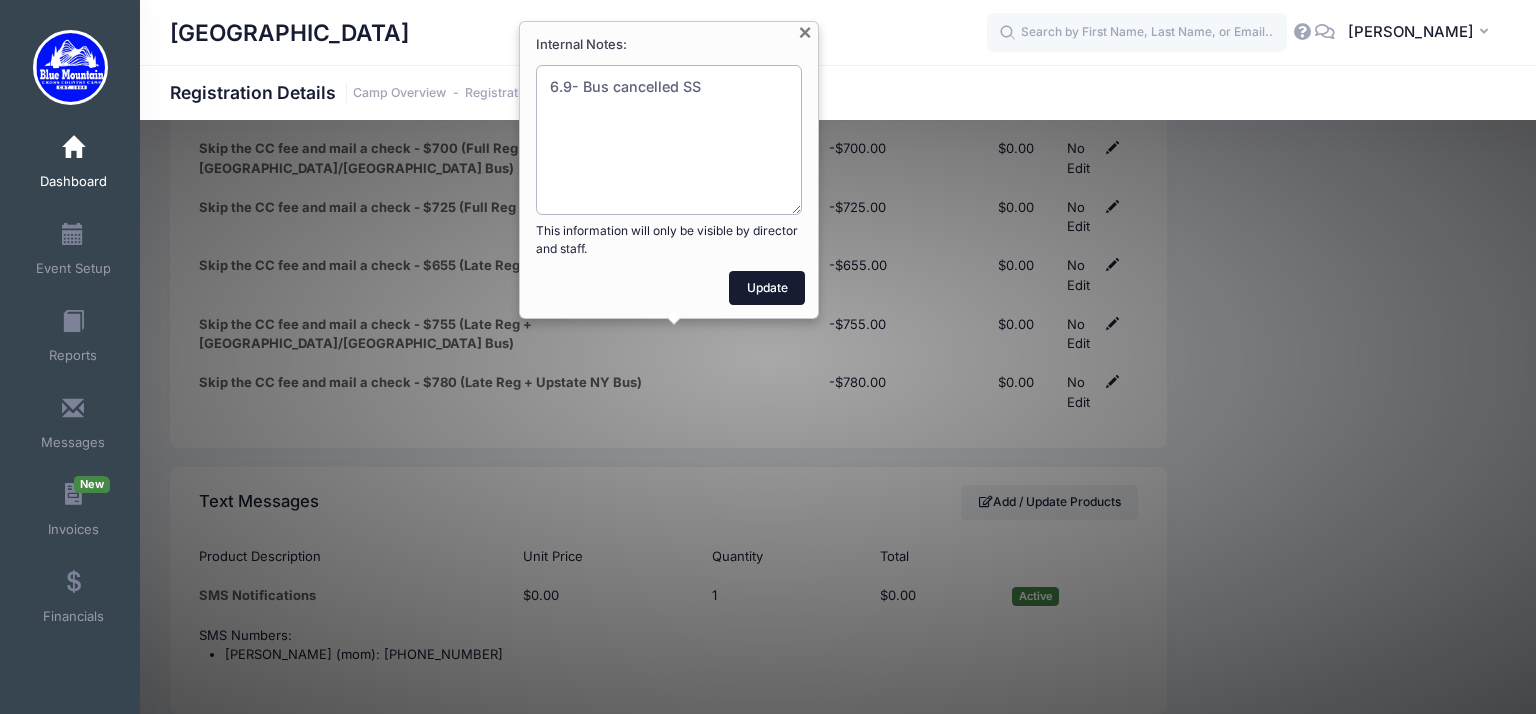 type on "6.9- Bus cancelled SS" 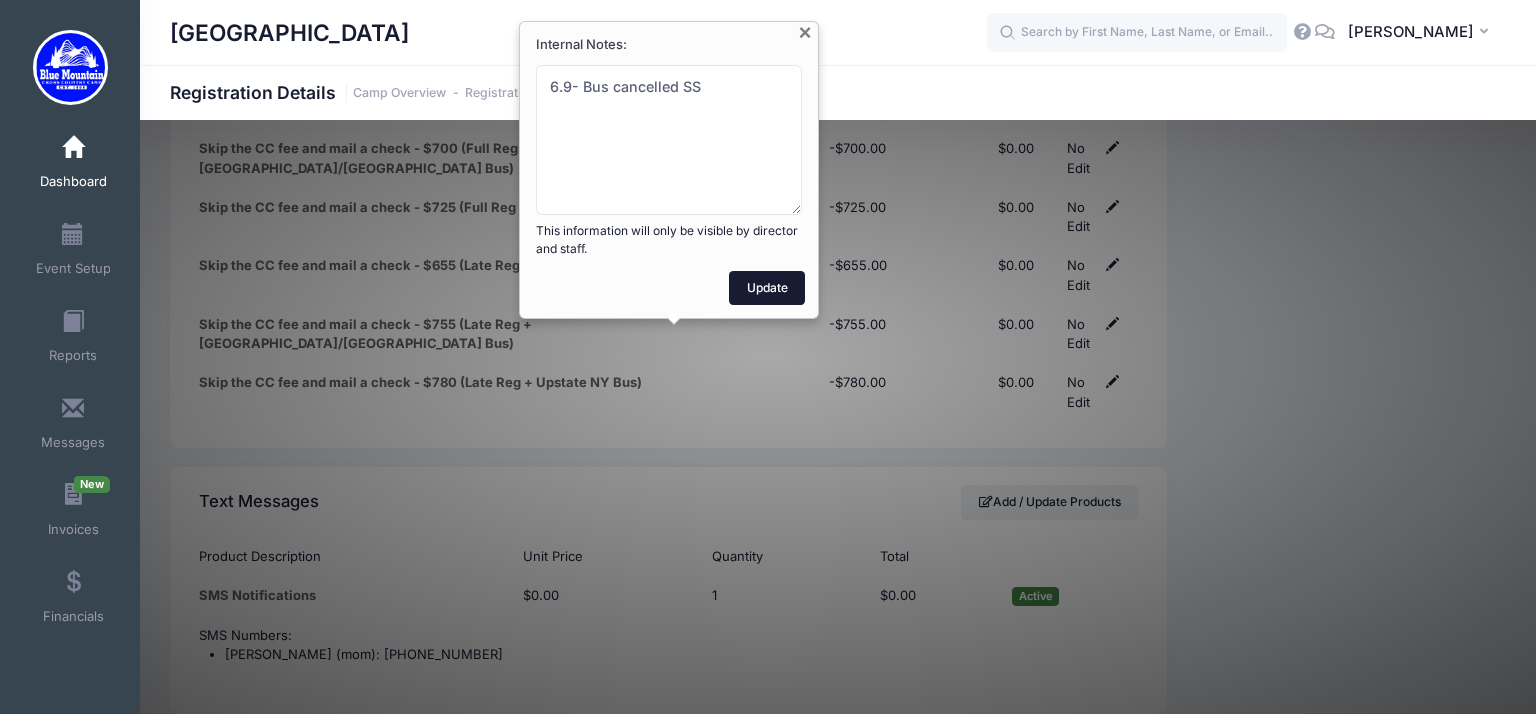 click on "Update" at bounding box center [767, 288] 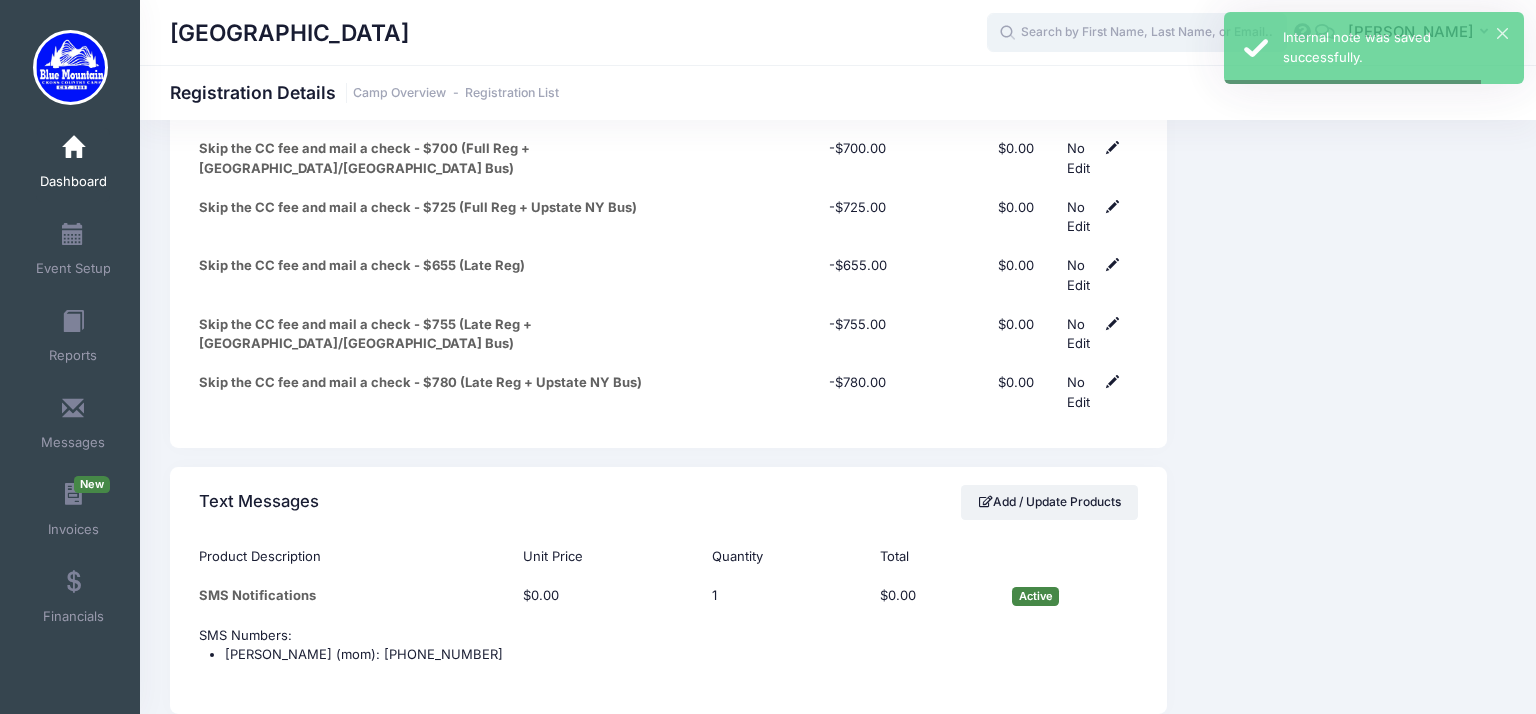 click at bounding box center [1137, 33] 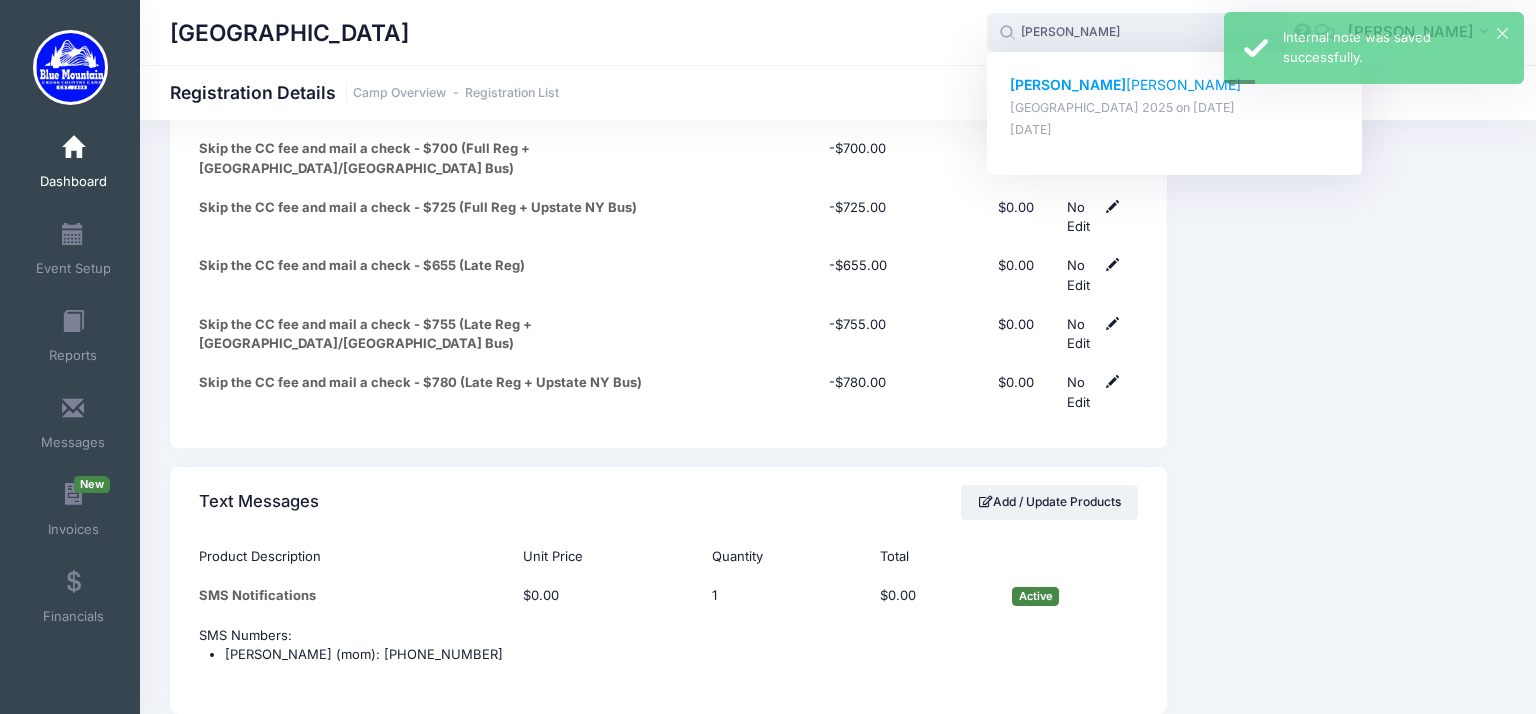 click on "[PERSON_NAME]" 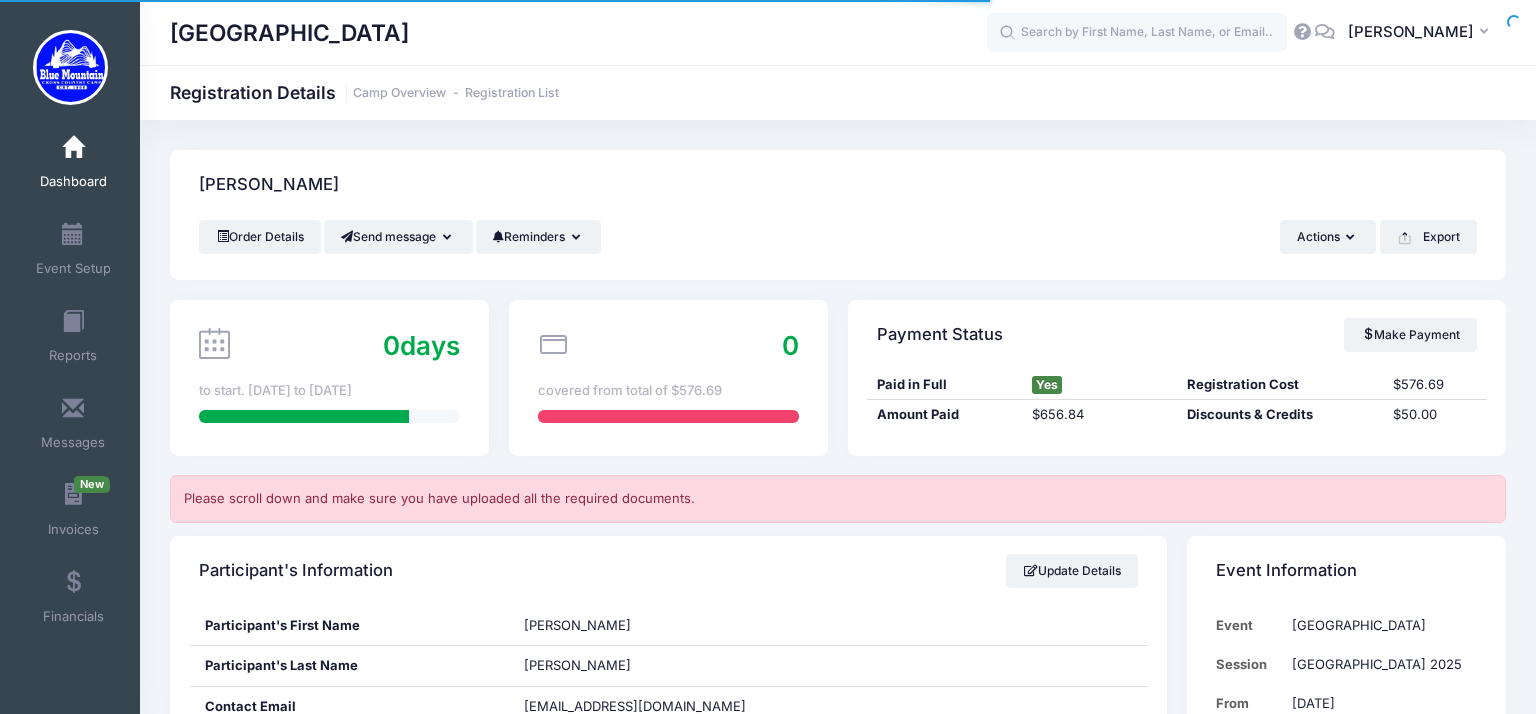 scroll, scrollTop: 10808, scrollLeft: 0, axis: vertical 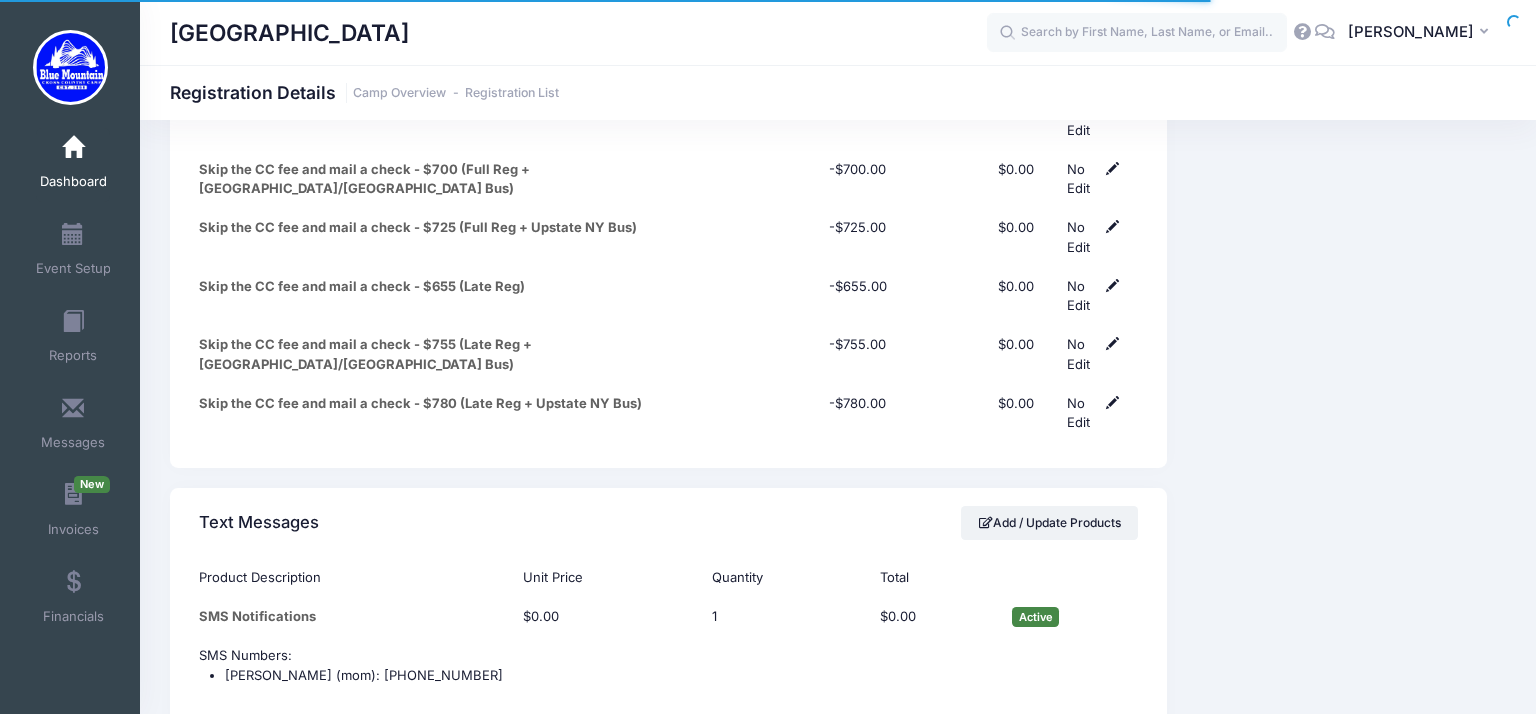 click on "Internal Notes" at bounding box center (668, 1035) 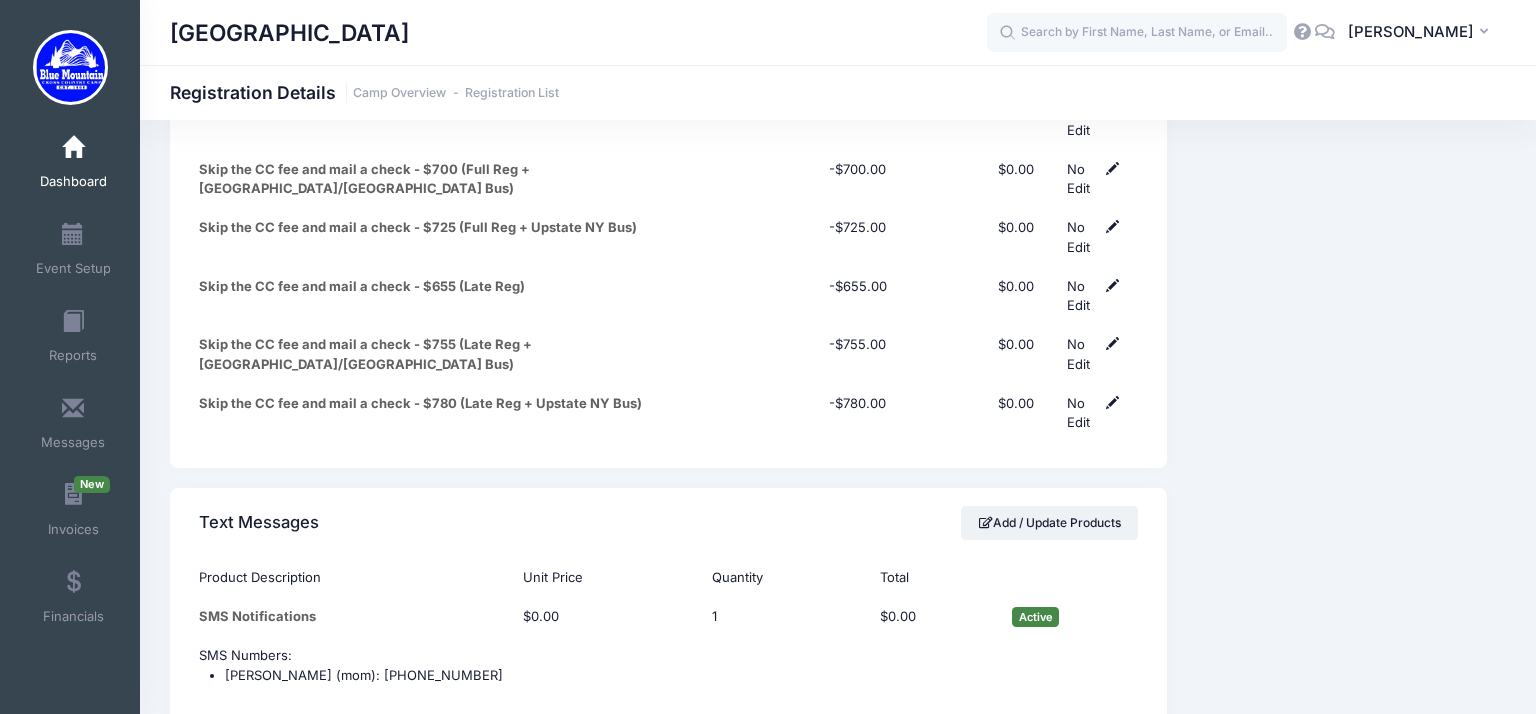click at bounding box center [324, 1034] 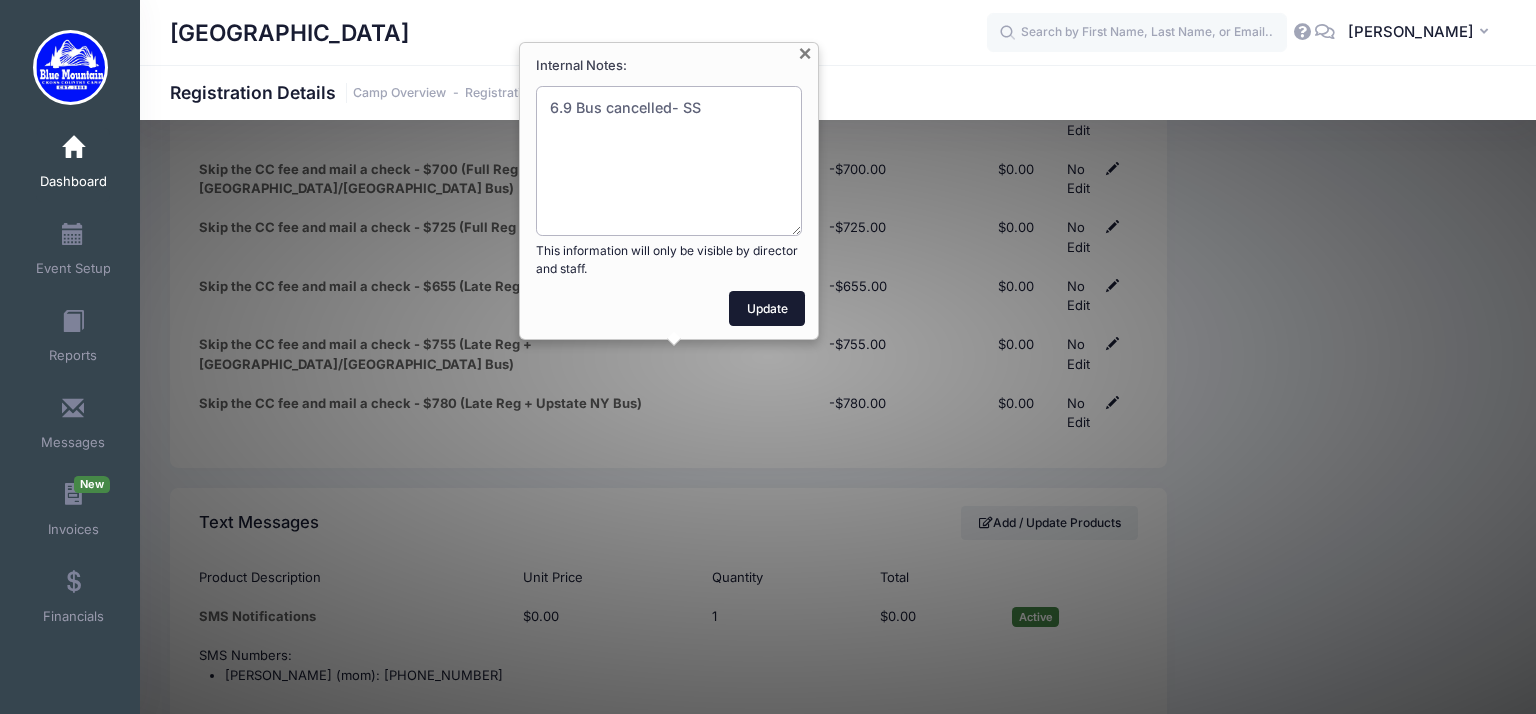type on "6.9 Bus cancelled- SS" 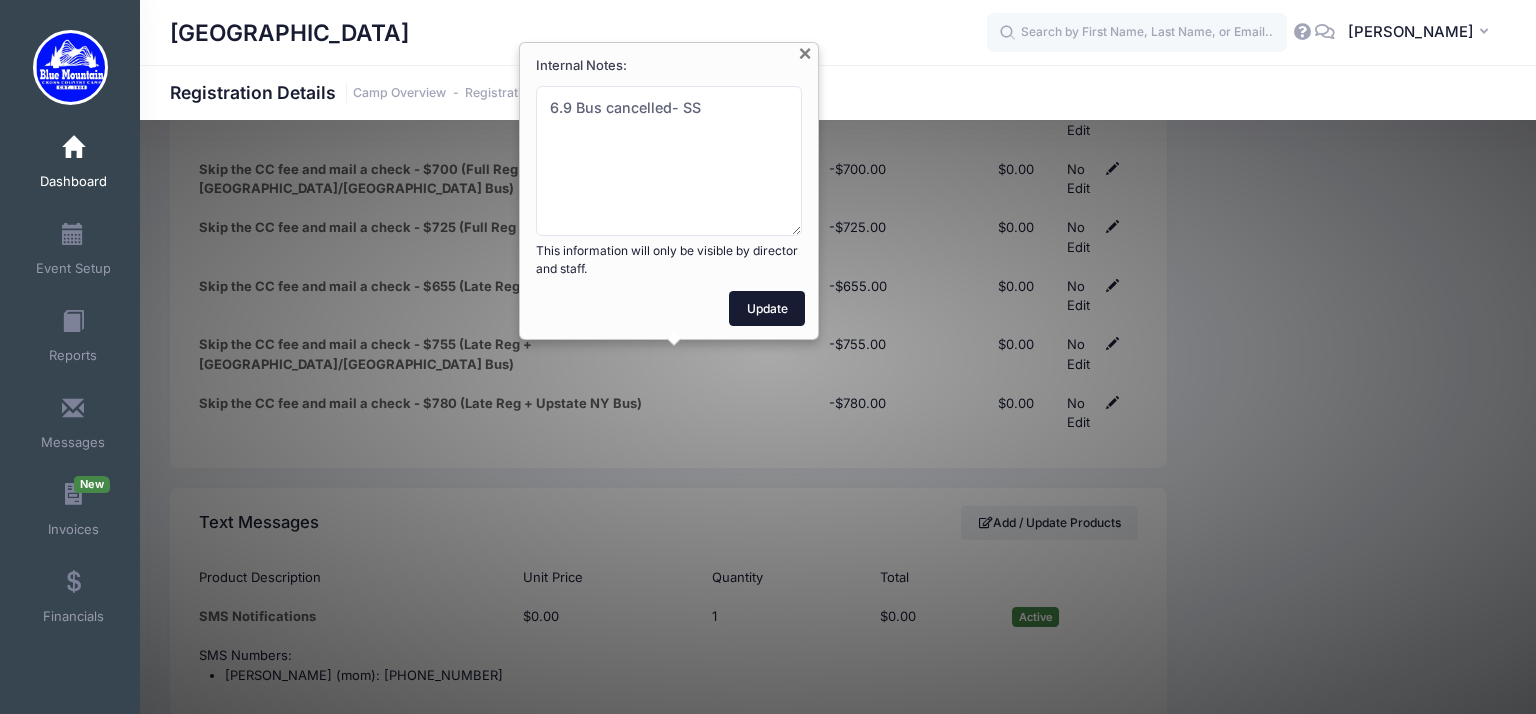 click on "Update" at bounding box center [767, 308] 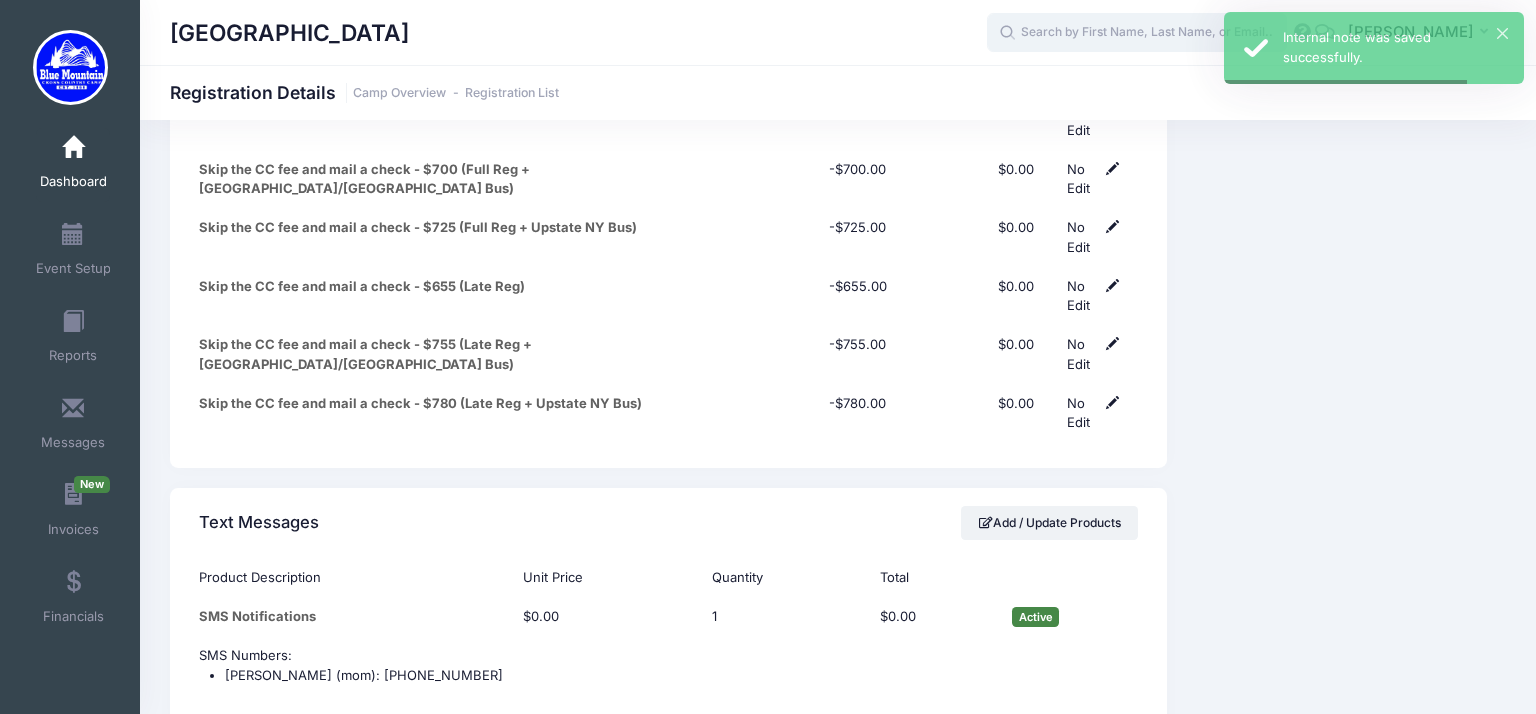 click at bounding box center [1137, 33] 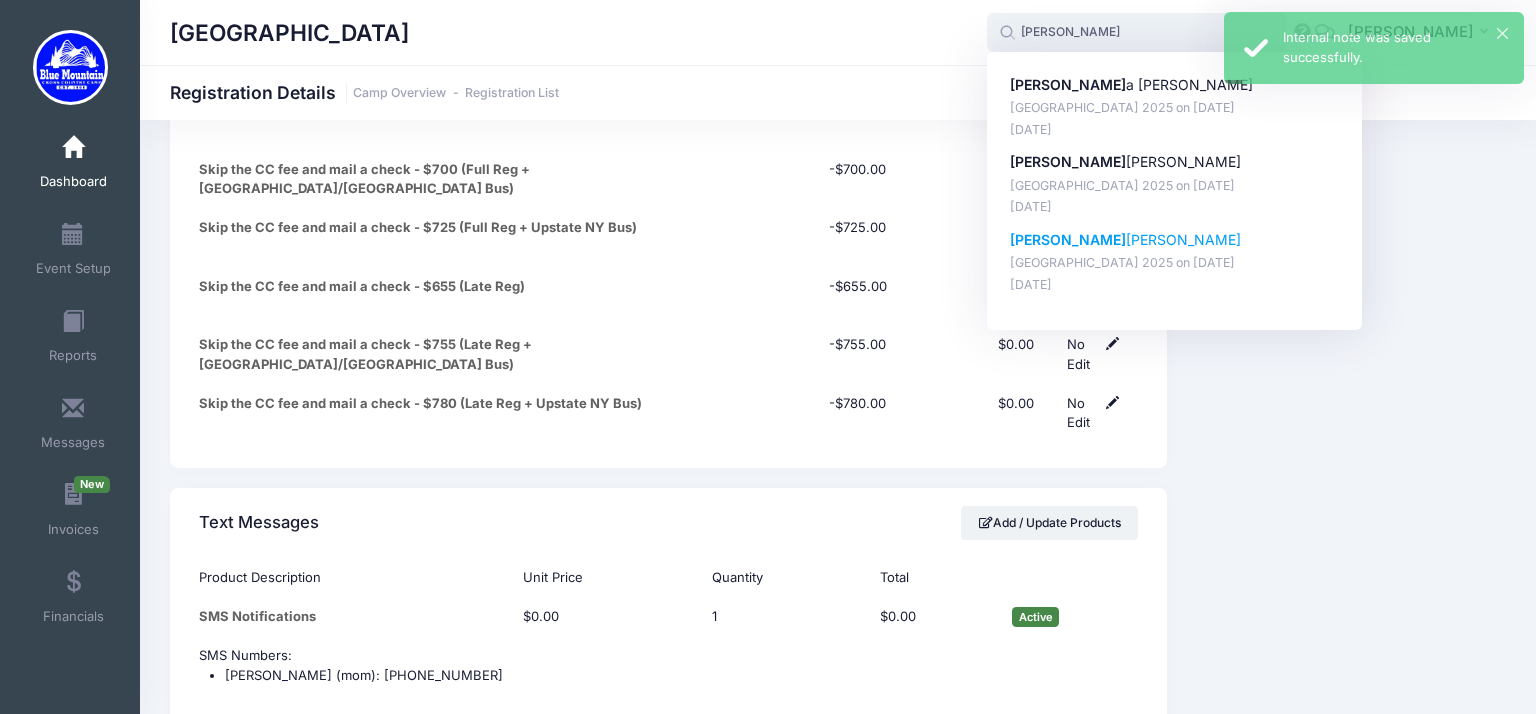 click on "[PERSON_NAME]" 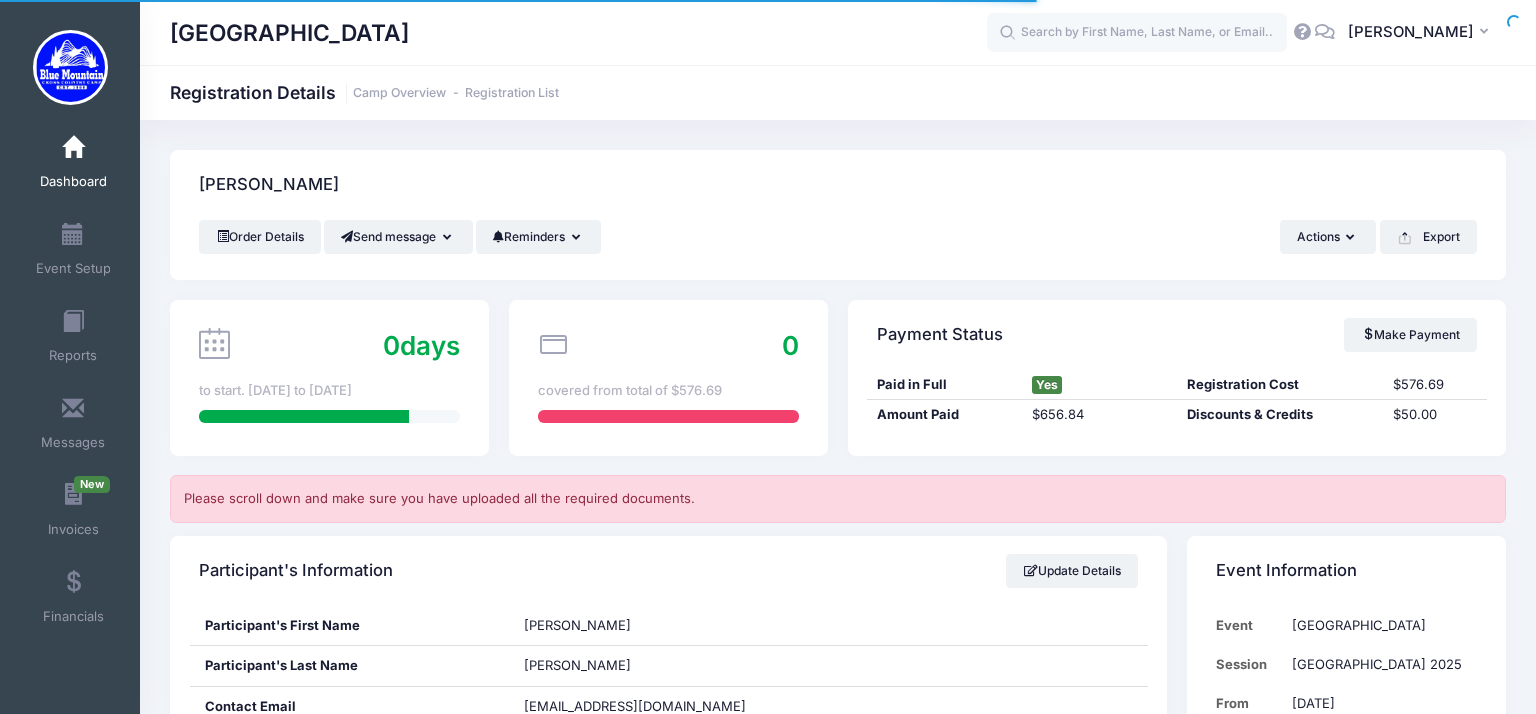 scroll, scrollTop: 10828, scrollLeft: 0, axis: vertical 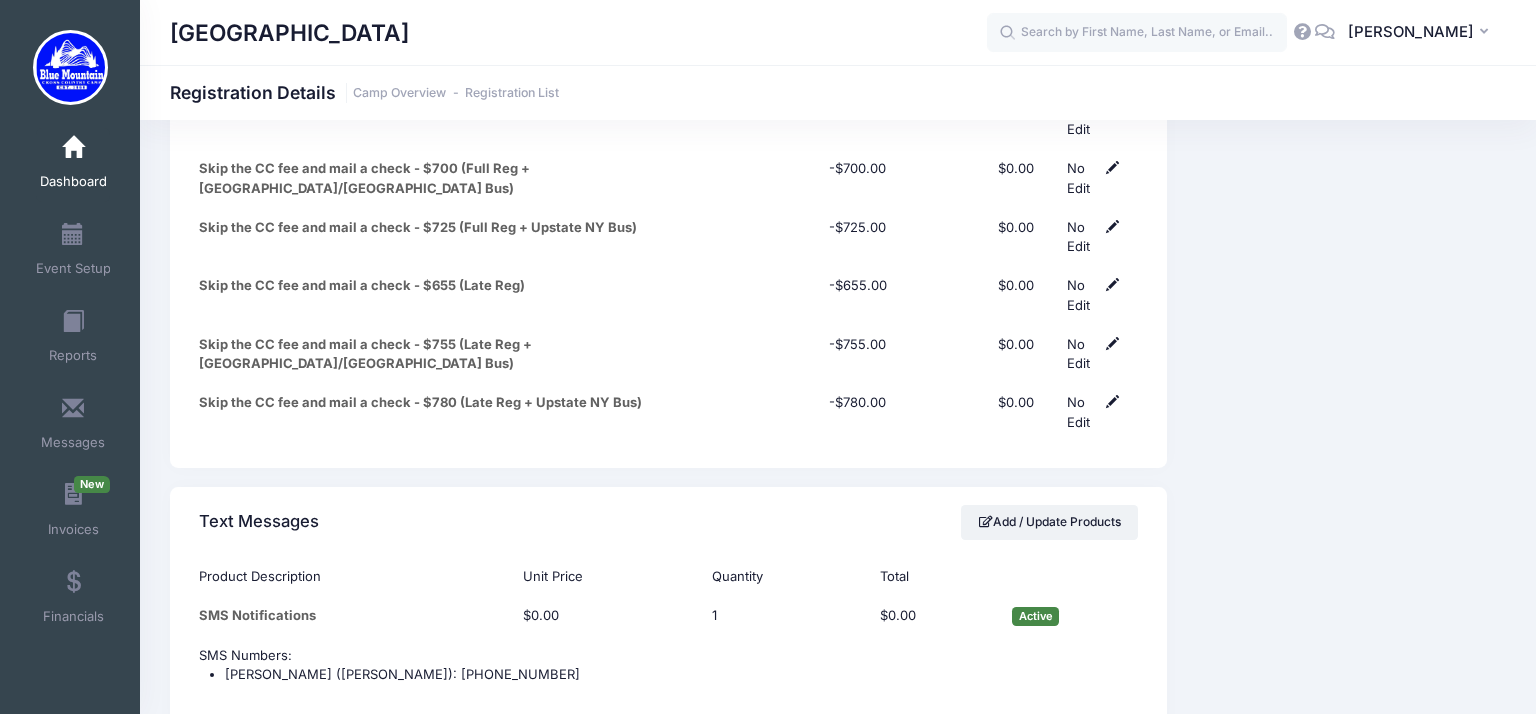 click at bounding box center [324, 1034] 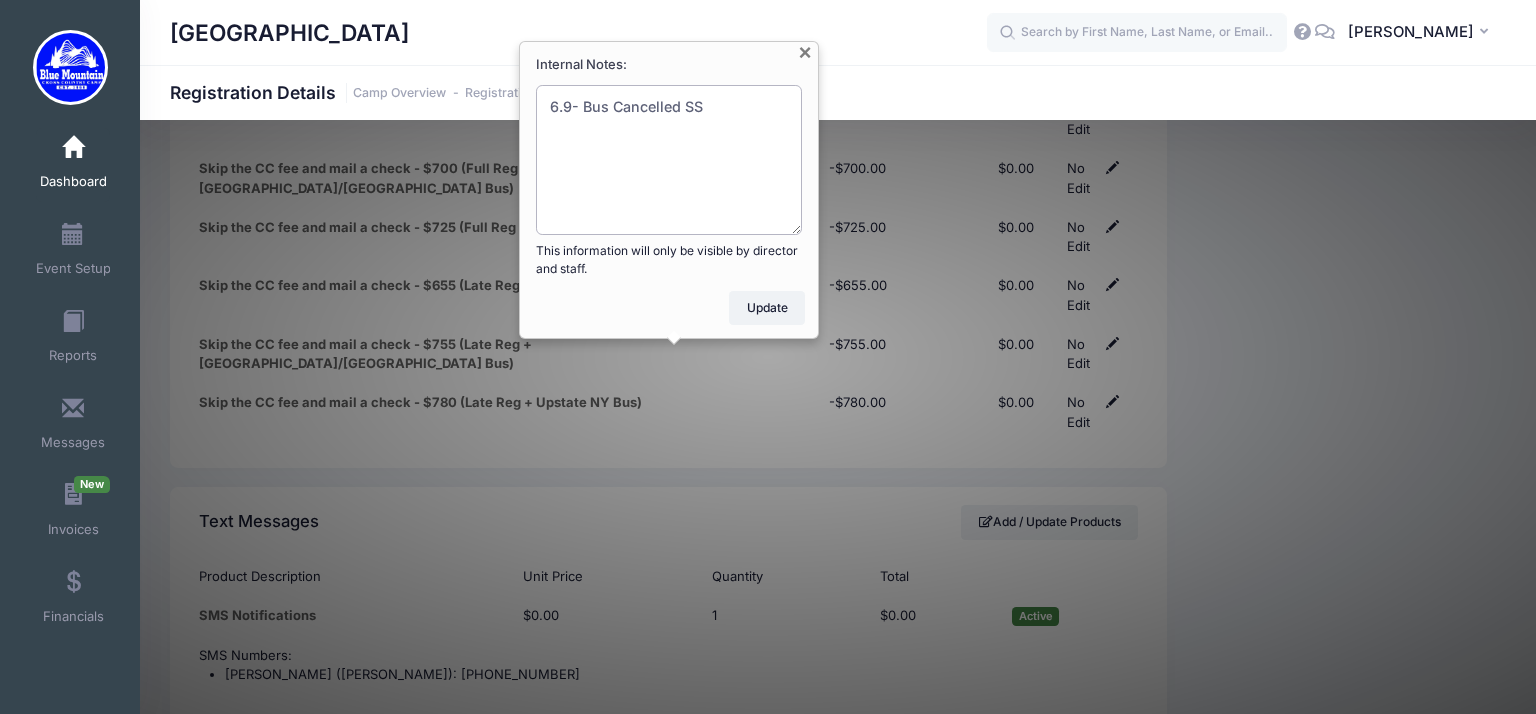 type on "6.9- Bus Cancelled SS" 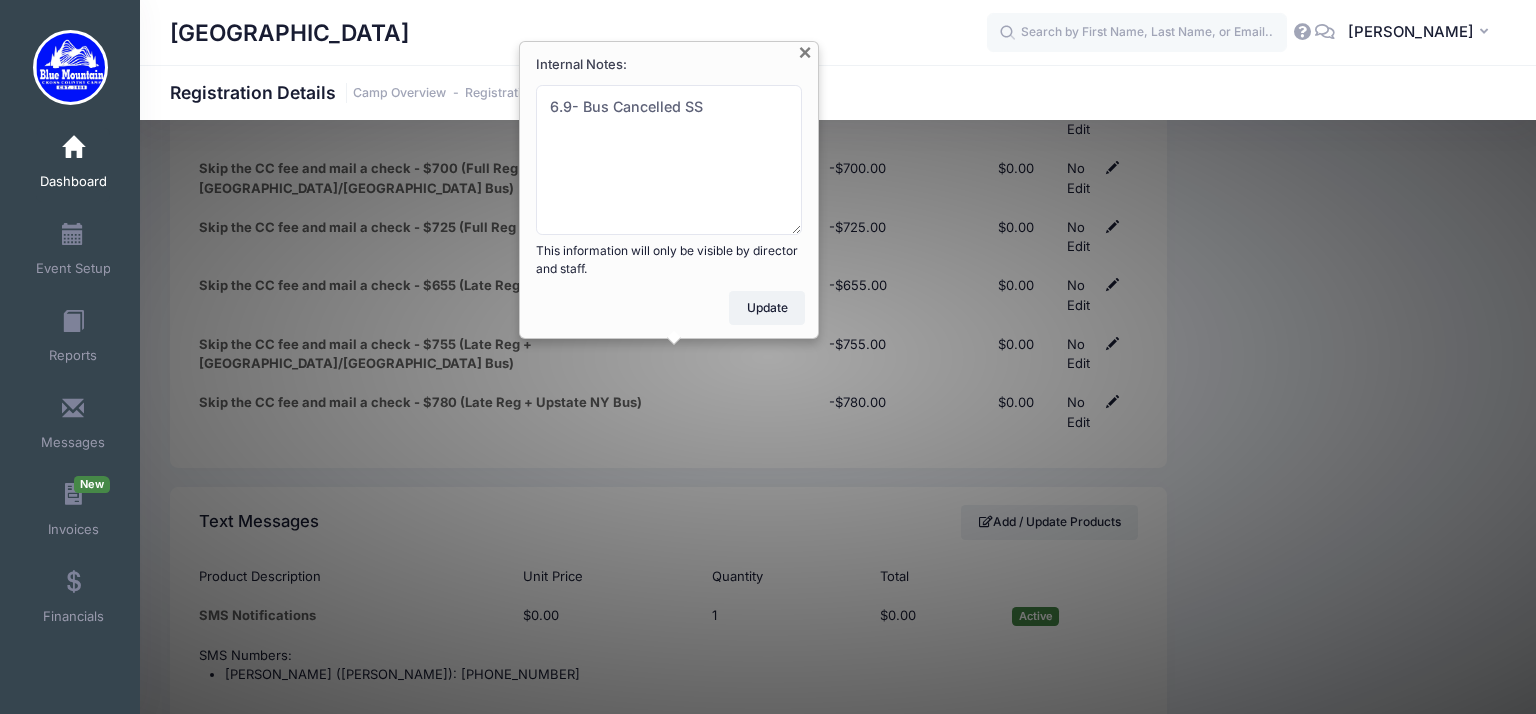 click on "Internal Notes: 6.9- Bus Cancelled SS Multiple values The selected items contain different values for this input. To edit and set all items for this input to the same value, click or tap here, otherwise they will retain their individual values. Undo changes This information will only be visible by director and staff. Update" at bounding box center [669, 190] 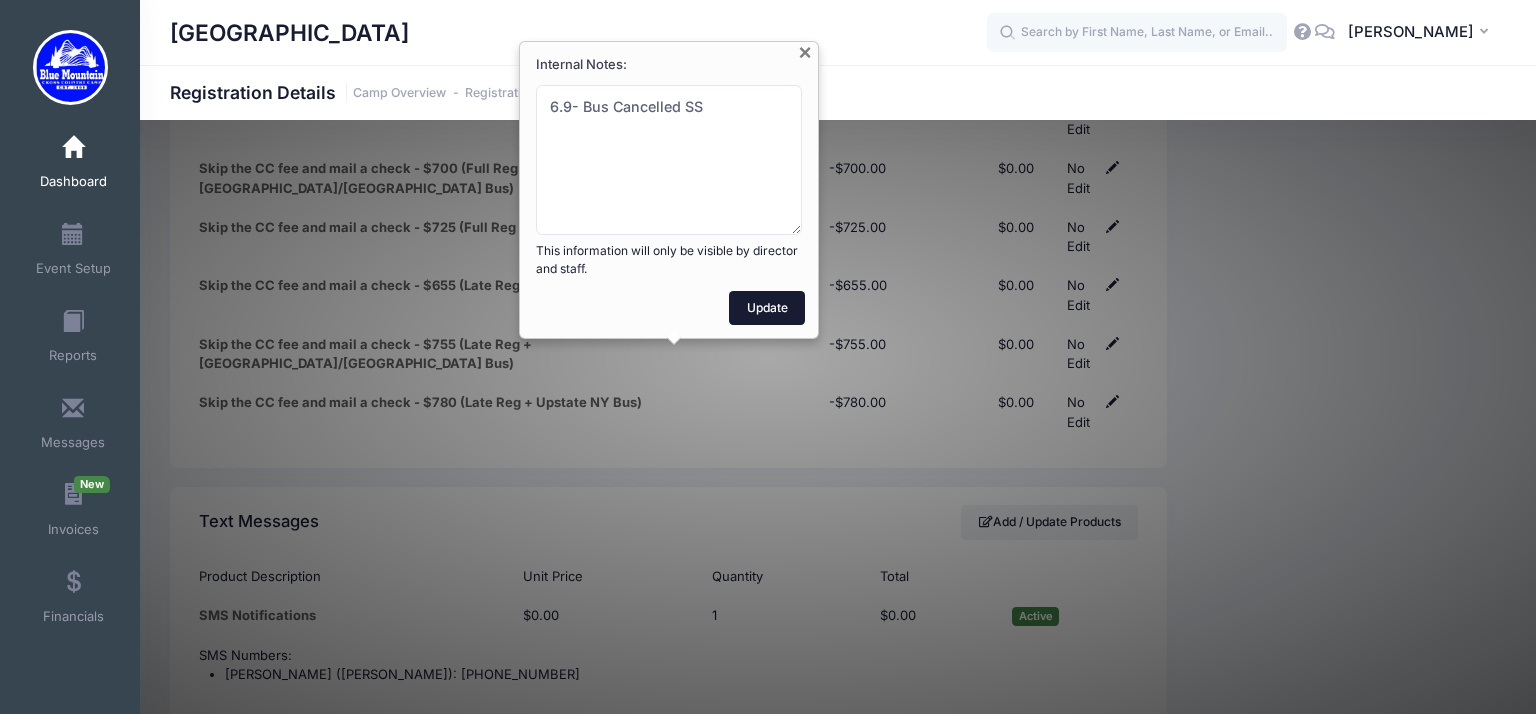 click on "Update" at bounding box center (767, 308) 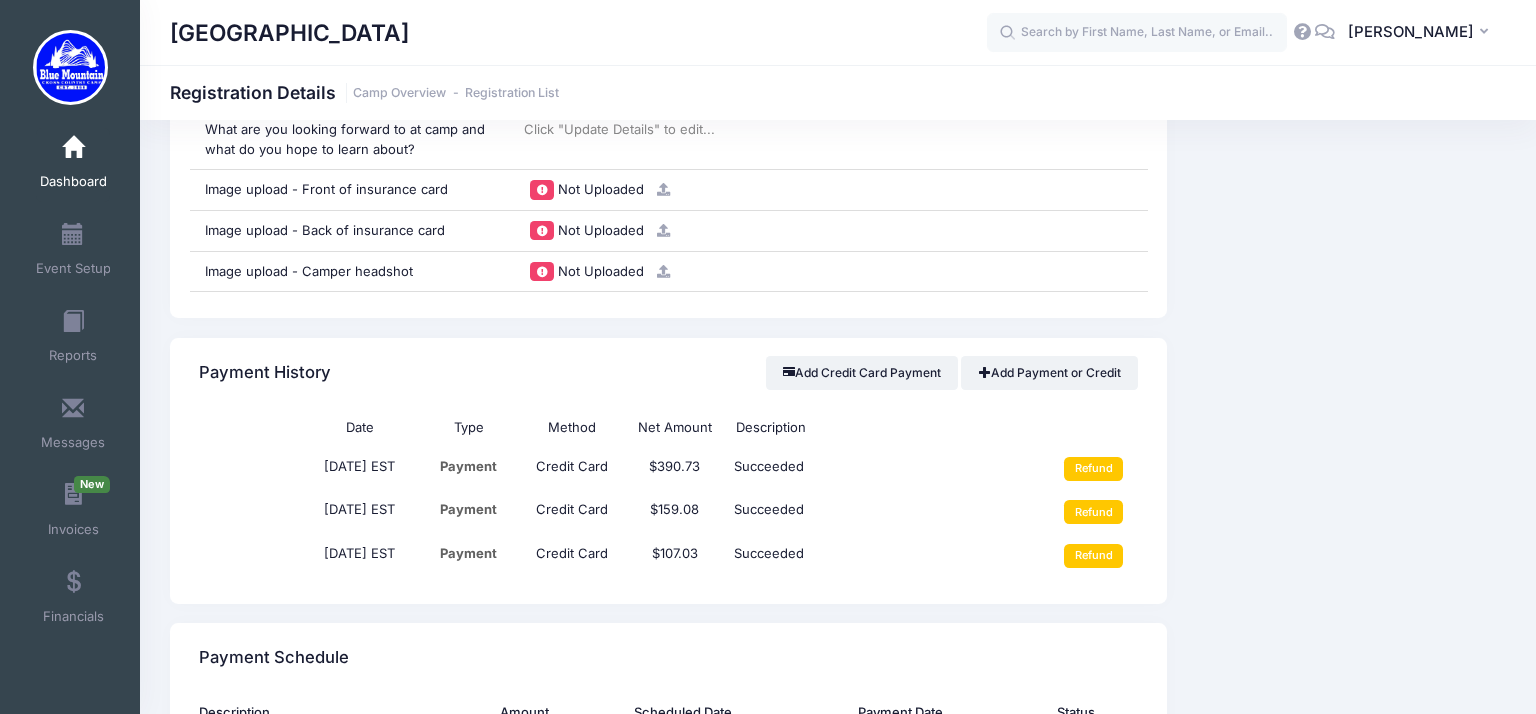scroll, scrollTop: 8820, scrollLeft: 0, axis: vertical 